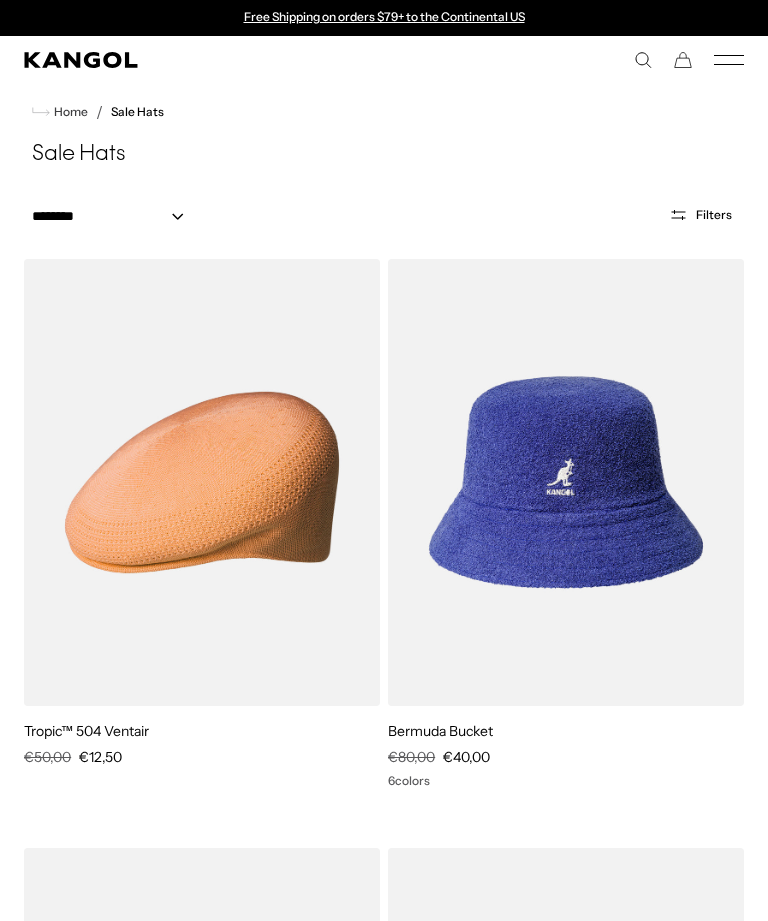 scroll, scrollTop: 0, scrollLeft: 0, axis: both 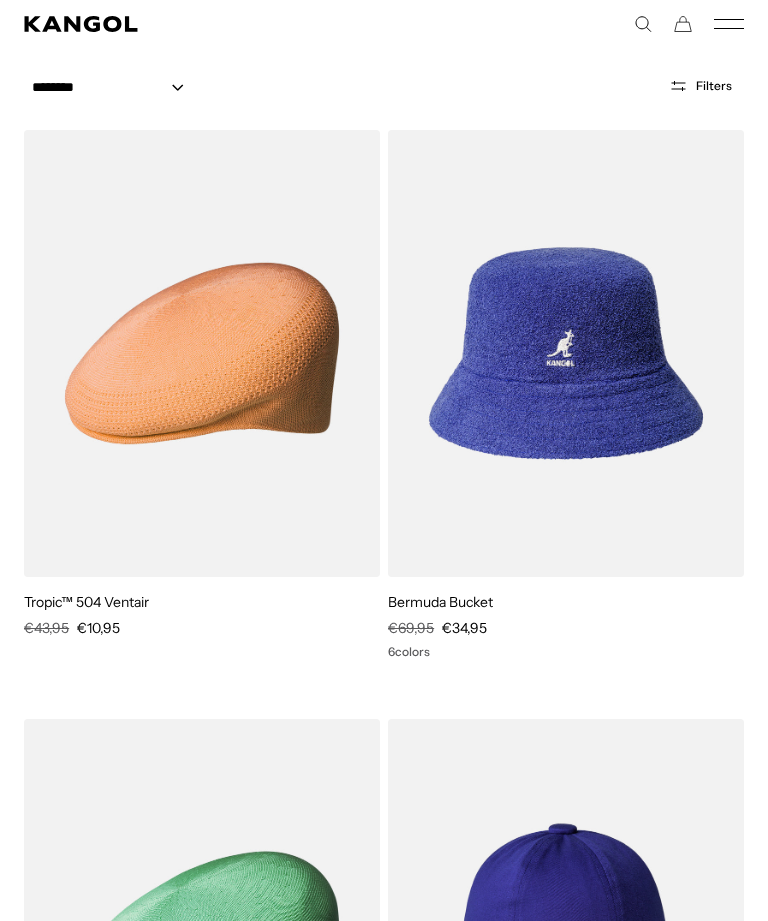 click at bounding box center [0, 0] 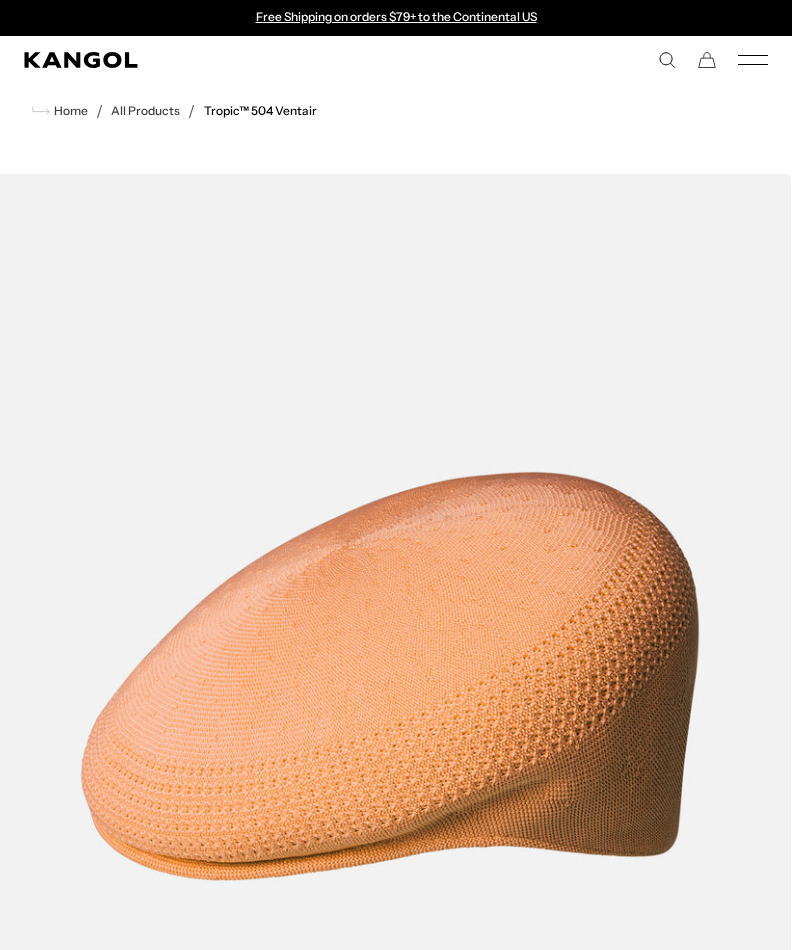 scroll, scrollTop: 3, scrollLeft: 0, axis: vertical 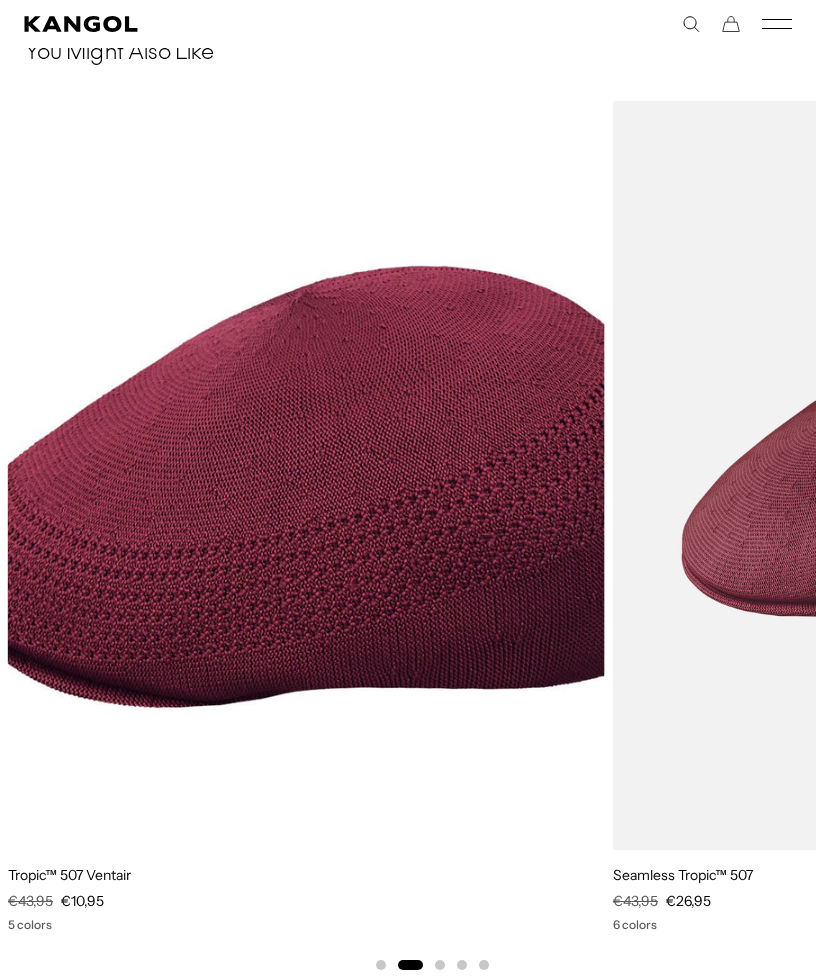 click at bounding box center [0, 0] 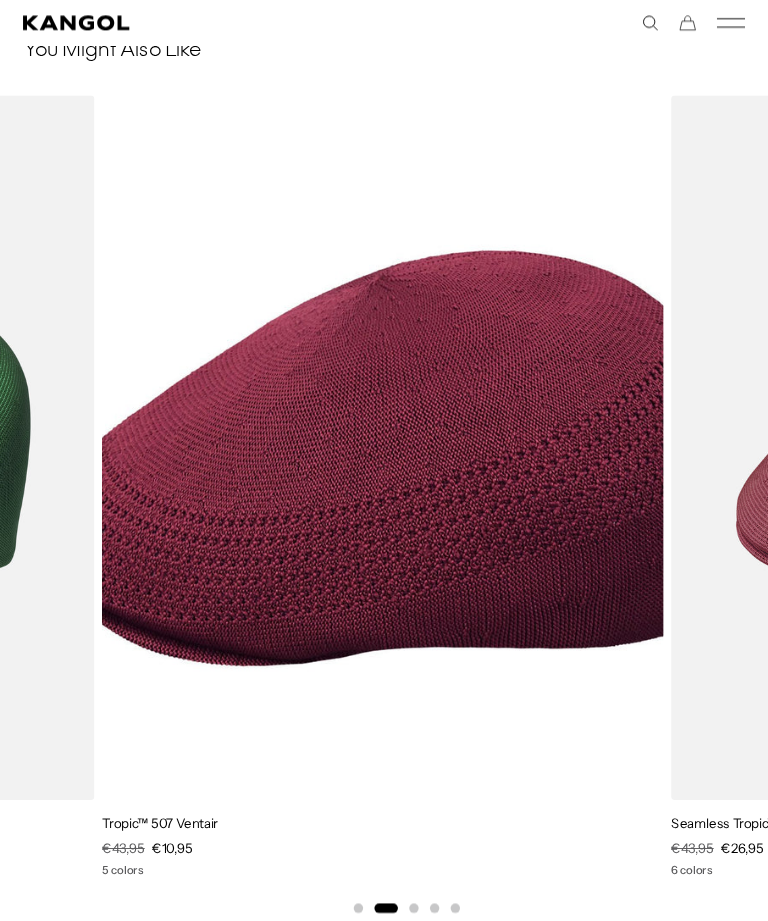 scroll, scrollTop: 1860, scrollLeft: 0, axis: vertical 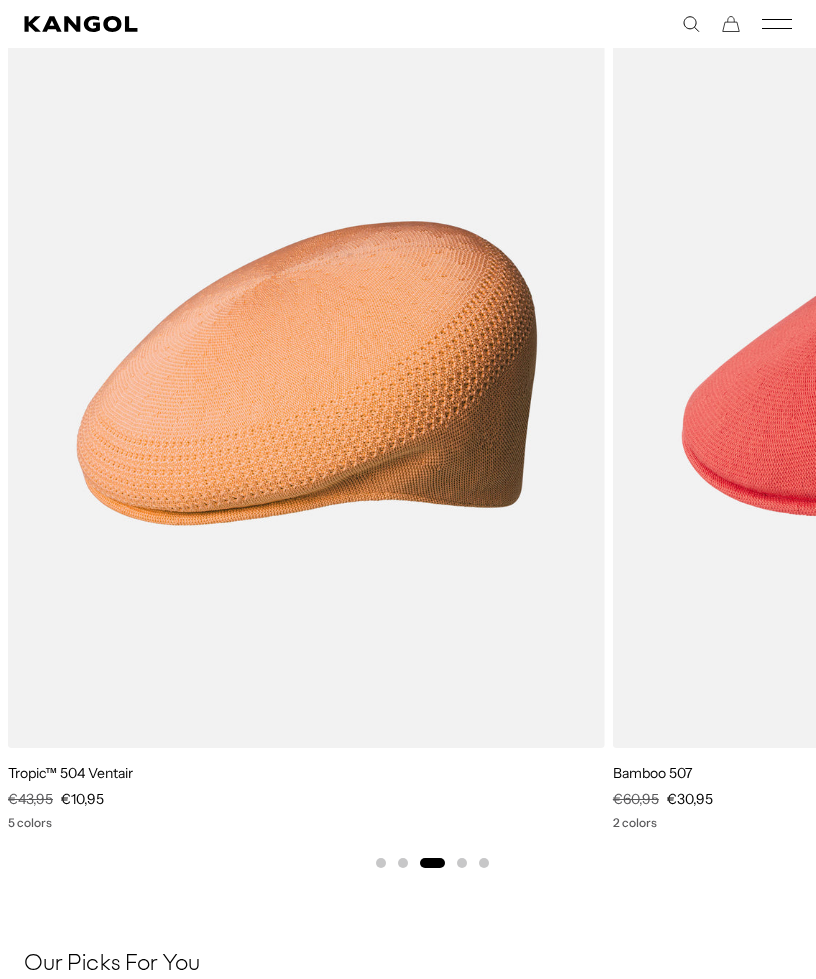 click at bounding box center [0, 0] 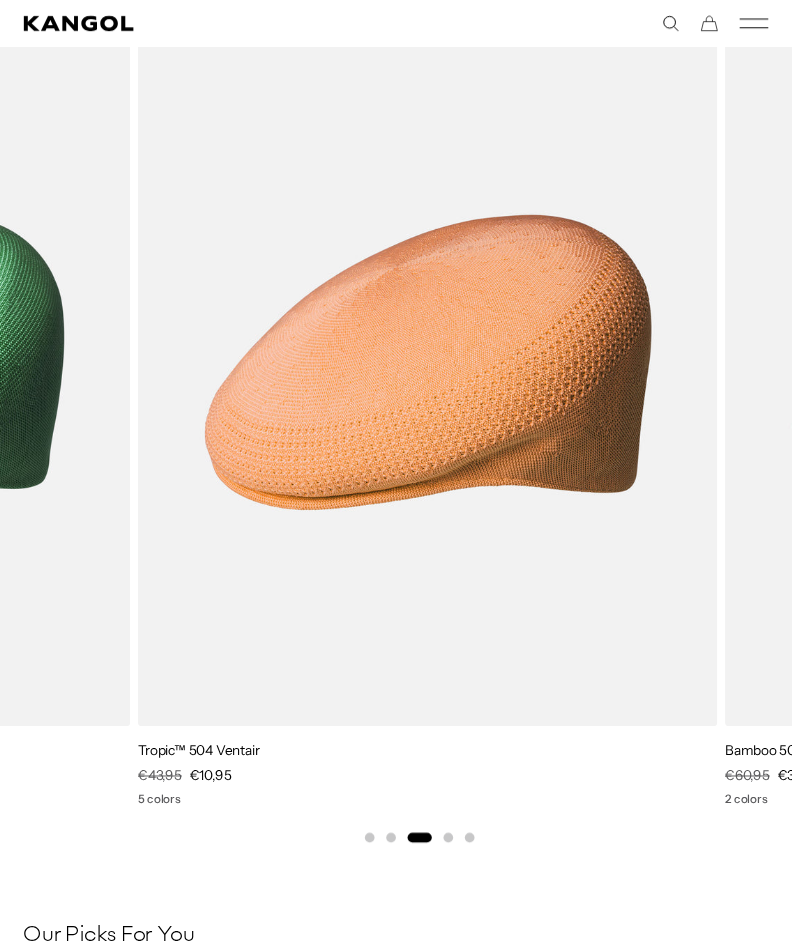 scroll, scrollTop: 2012, scrollLeft: 0, axis: vertical 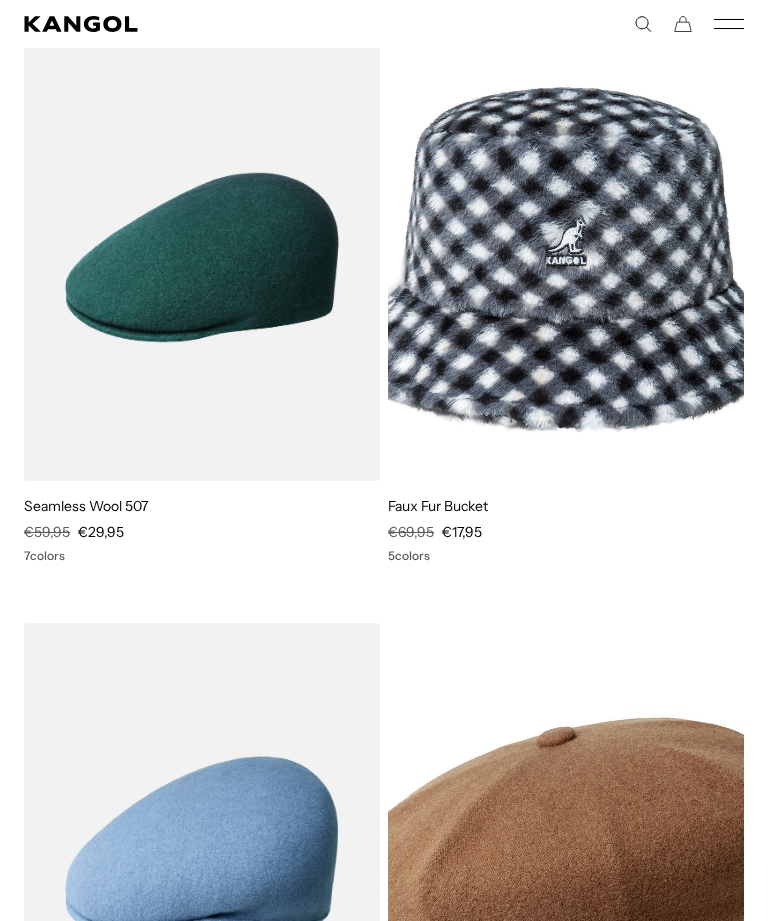 click at bounding box center [0, 0] 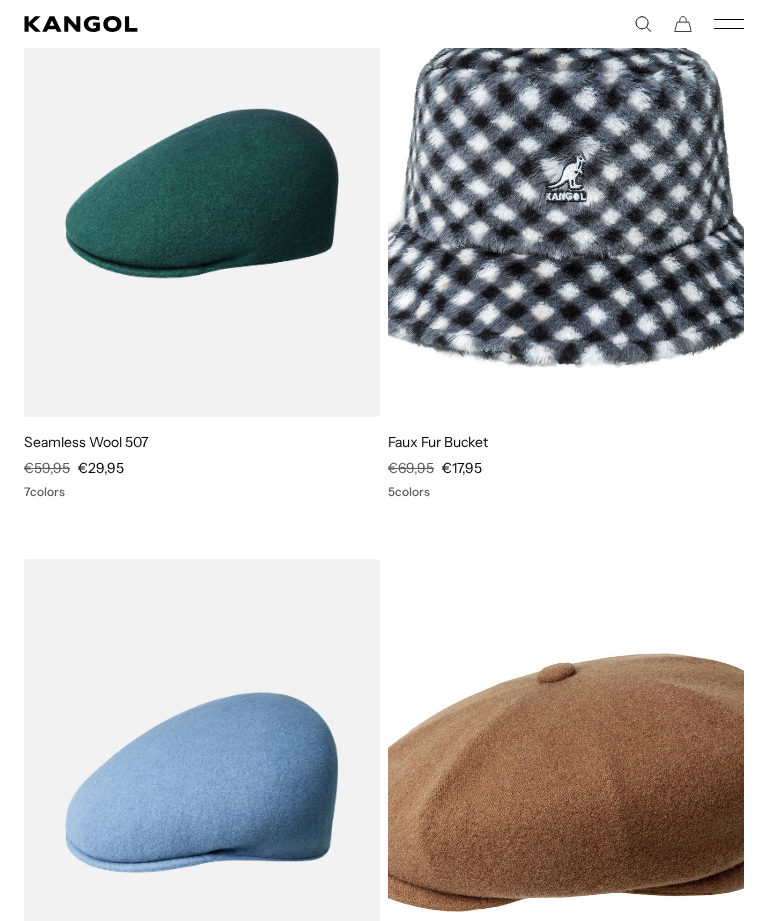 scroll, scrollTop: 0, scrollLeft: 412, axis: horizontal 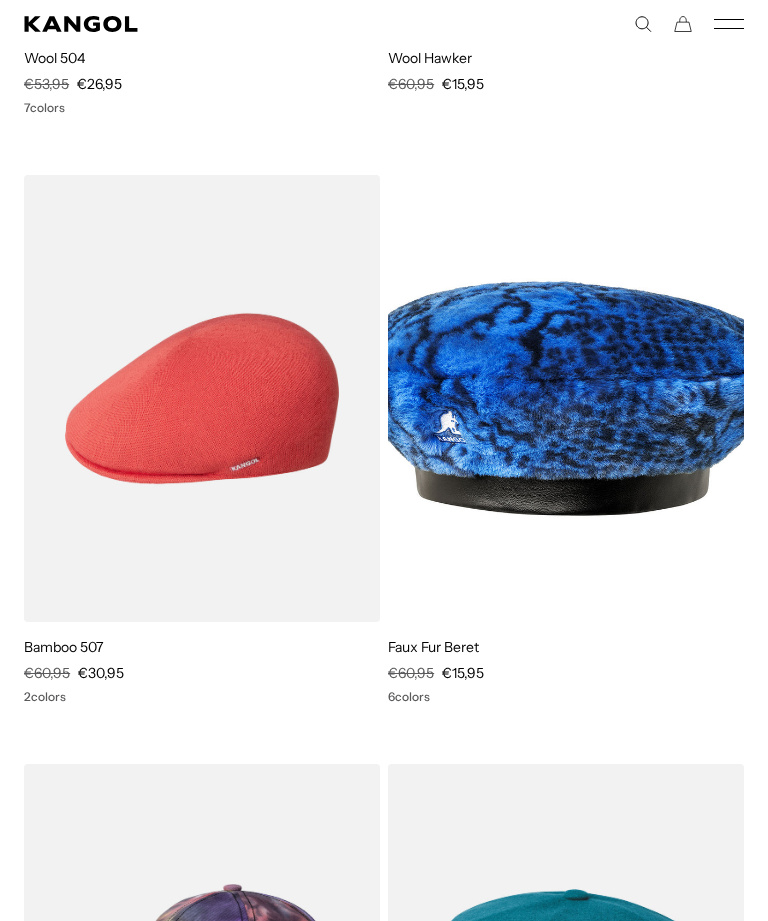 click at bounding box center (0, 0) 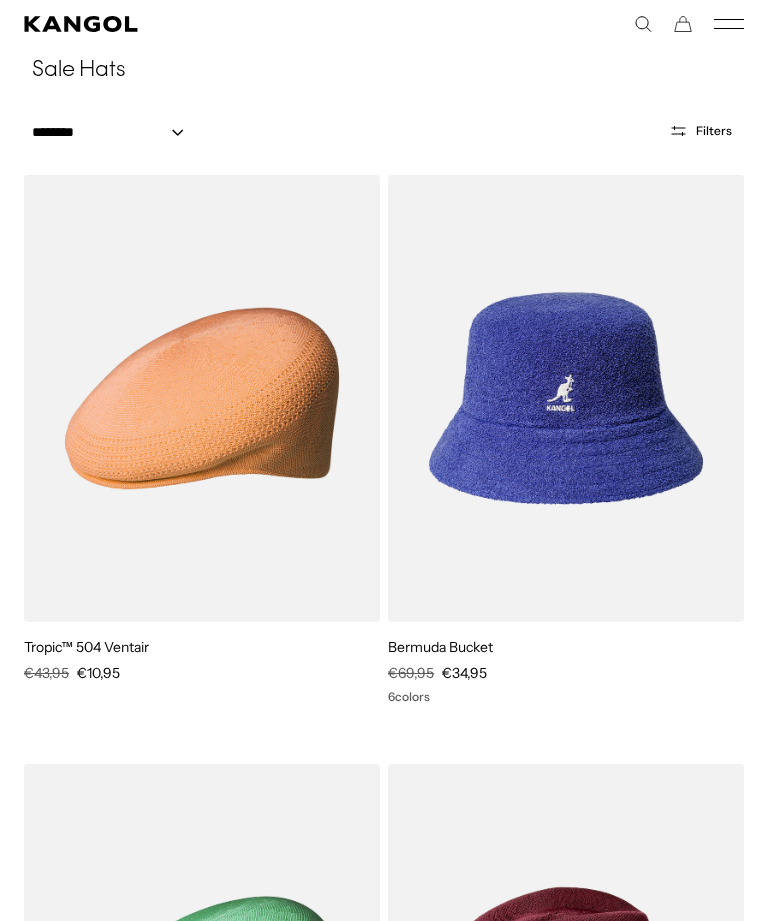 scroll, scrollTop: 0, scrollLeft: 0, axis: both 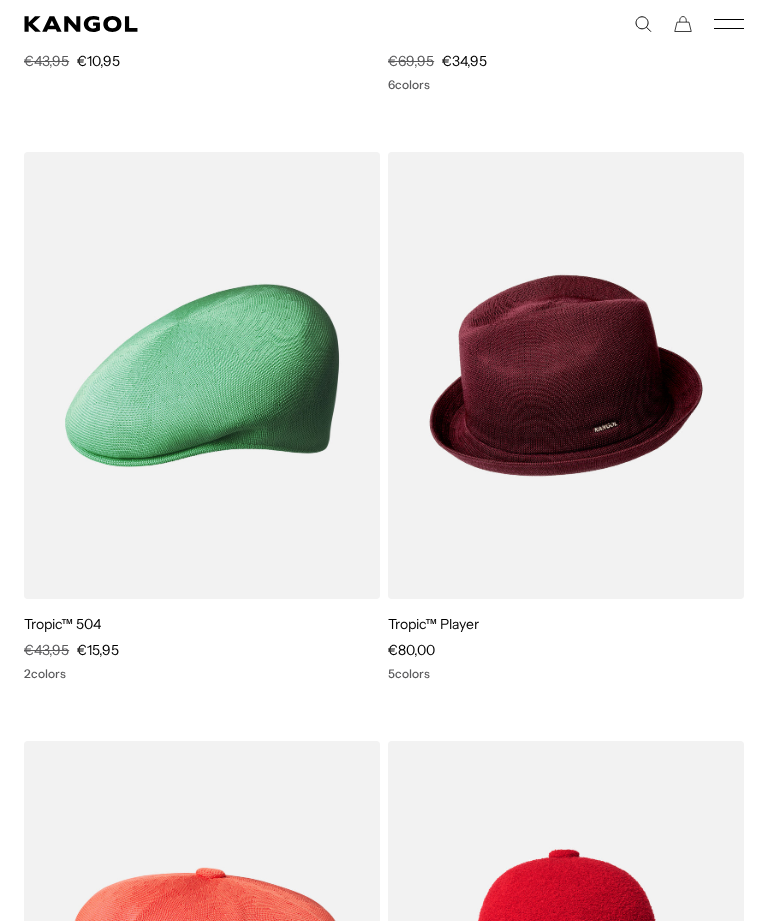 click at bounding box center [0, 0] 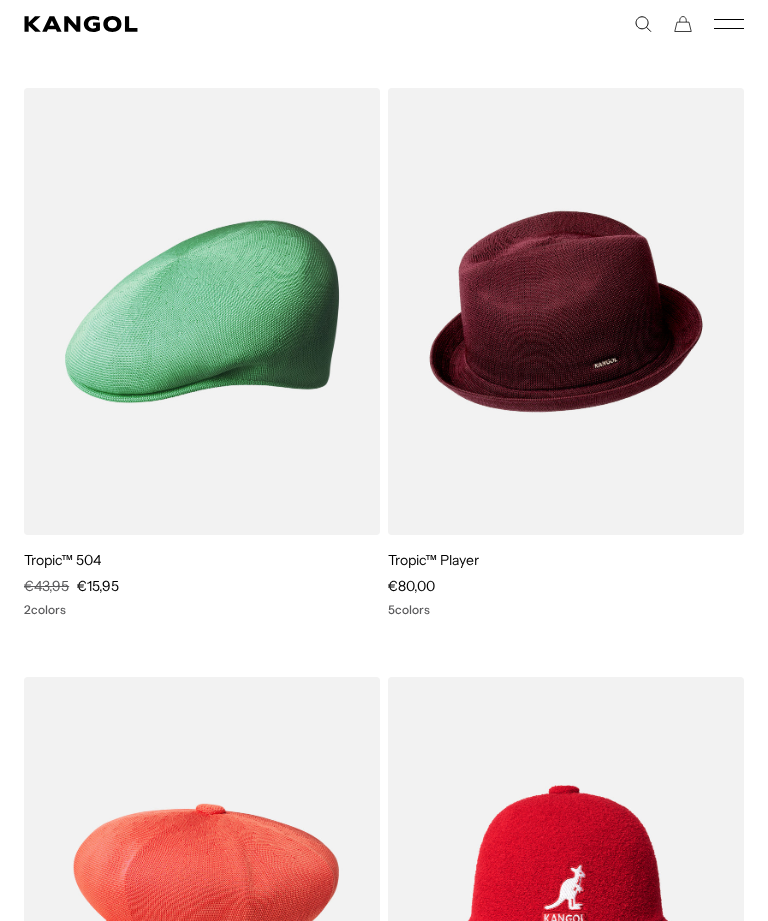 scroll, scrollTop: 0, scrollLeft: 0, axis: both 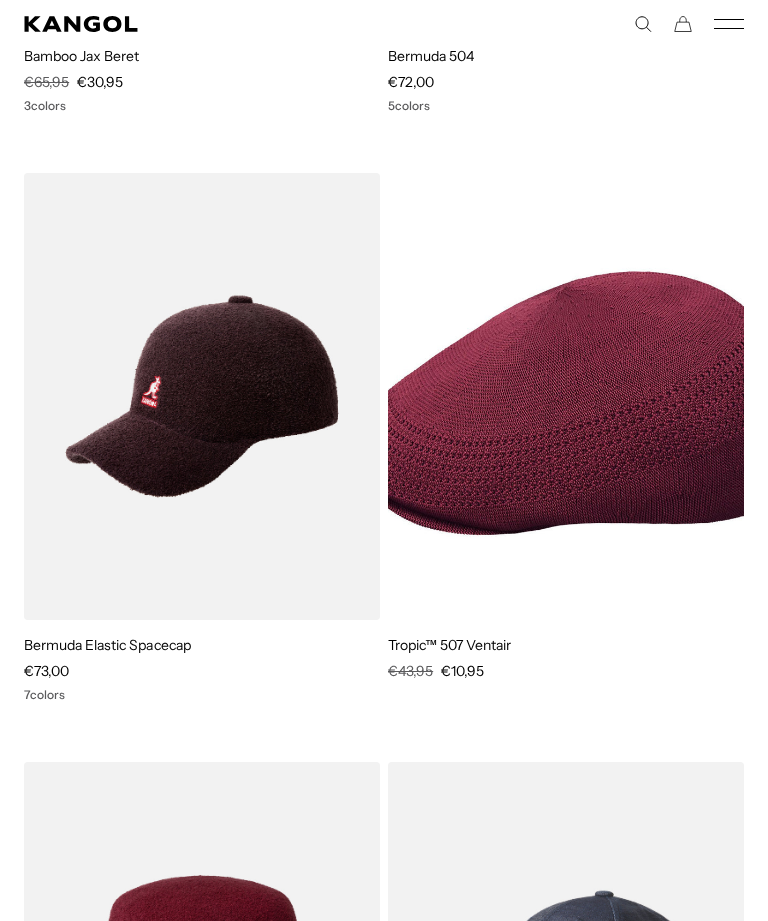 click at bounding box center [0, 0] 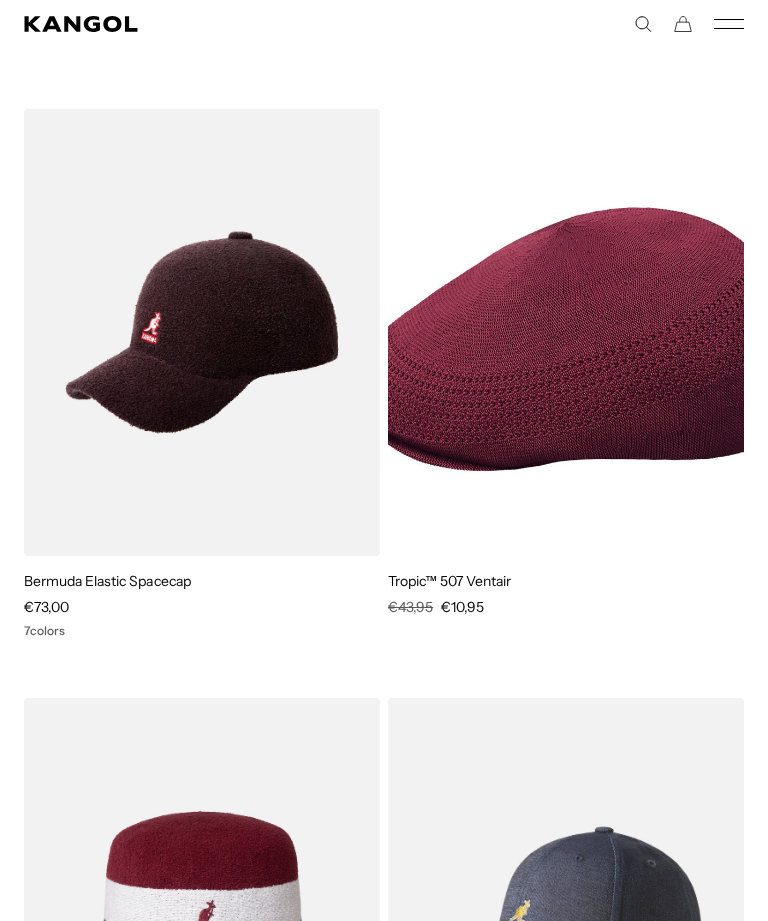scroll, scrollTop: 84, scrollLeft: 0, axis: vertical 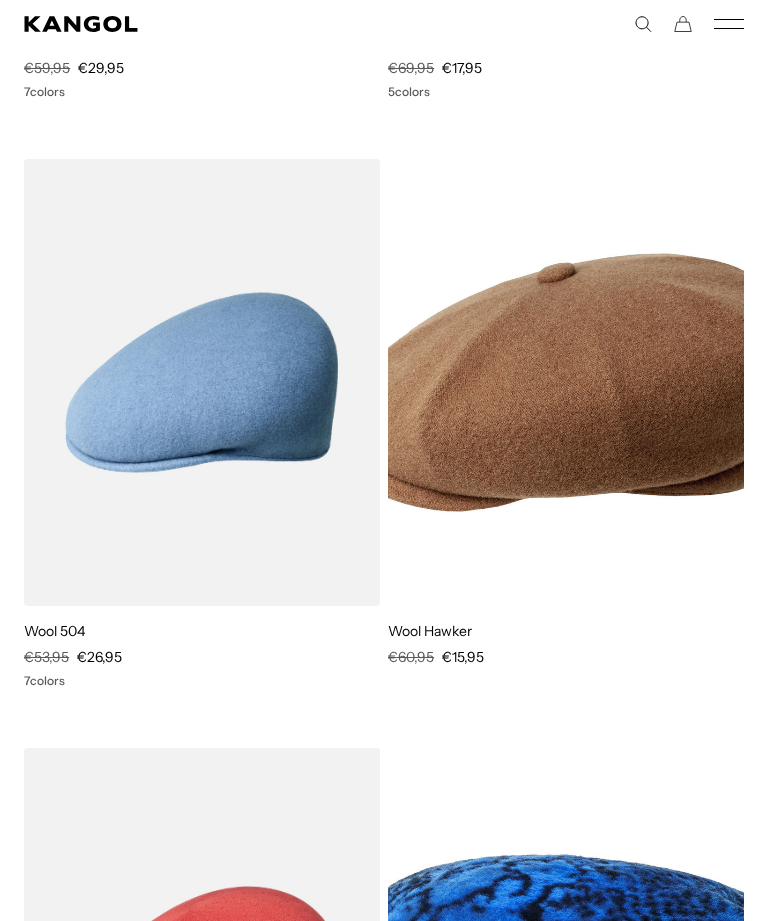 click at bounding box center (0, 0) 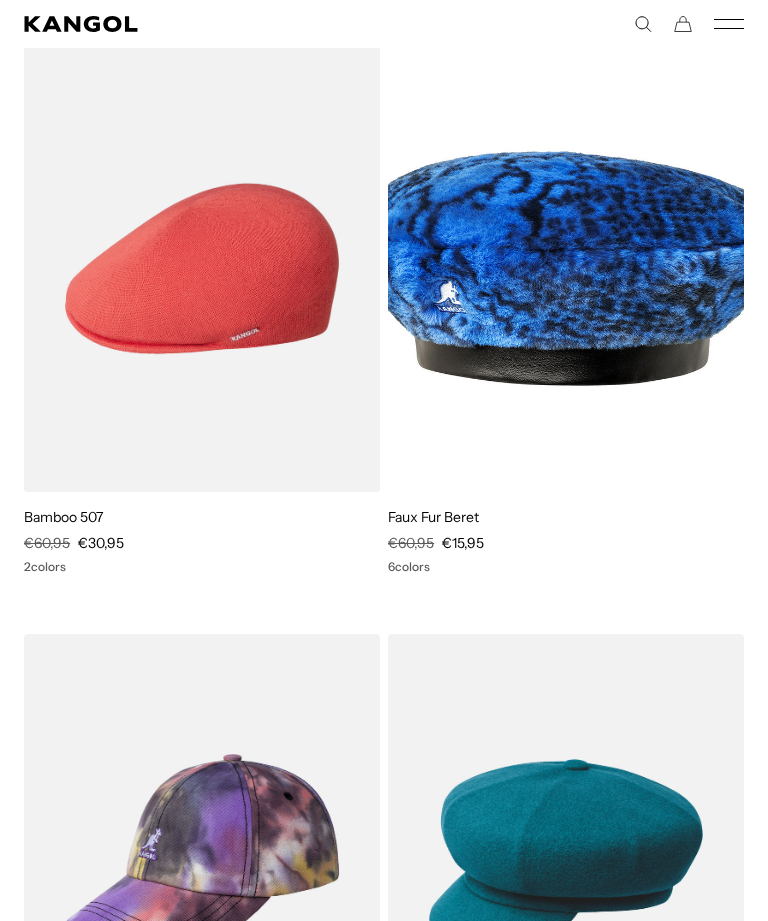 scroll, scrollTop: 21464, scrollLeft: 0, axis: vertical 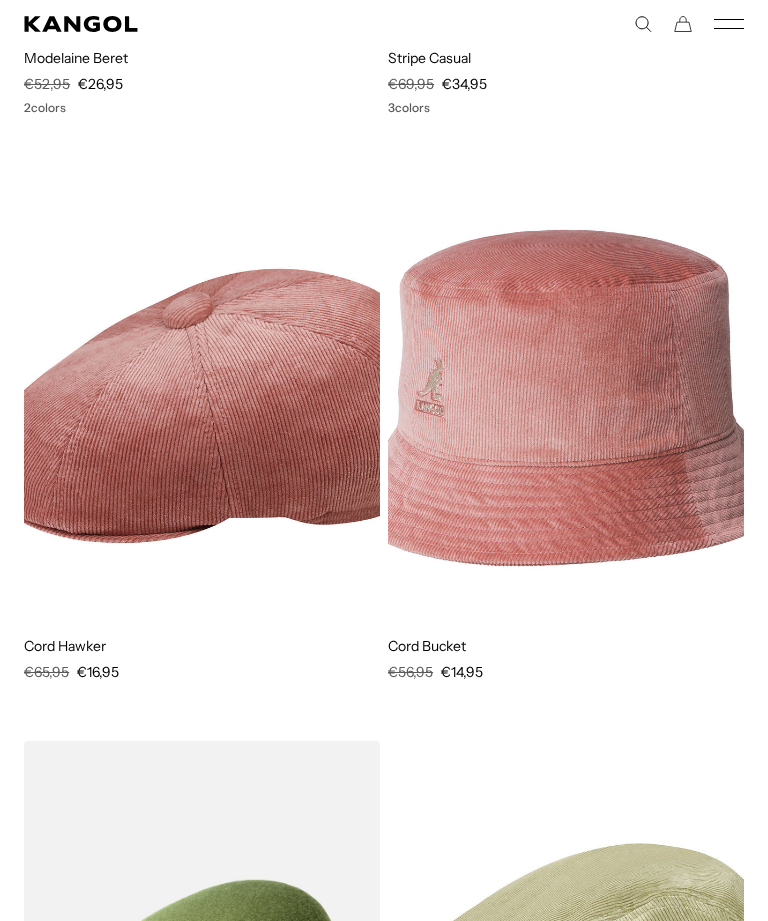 click at bounding box center [202, 398] 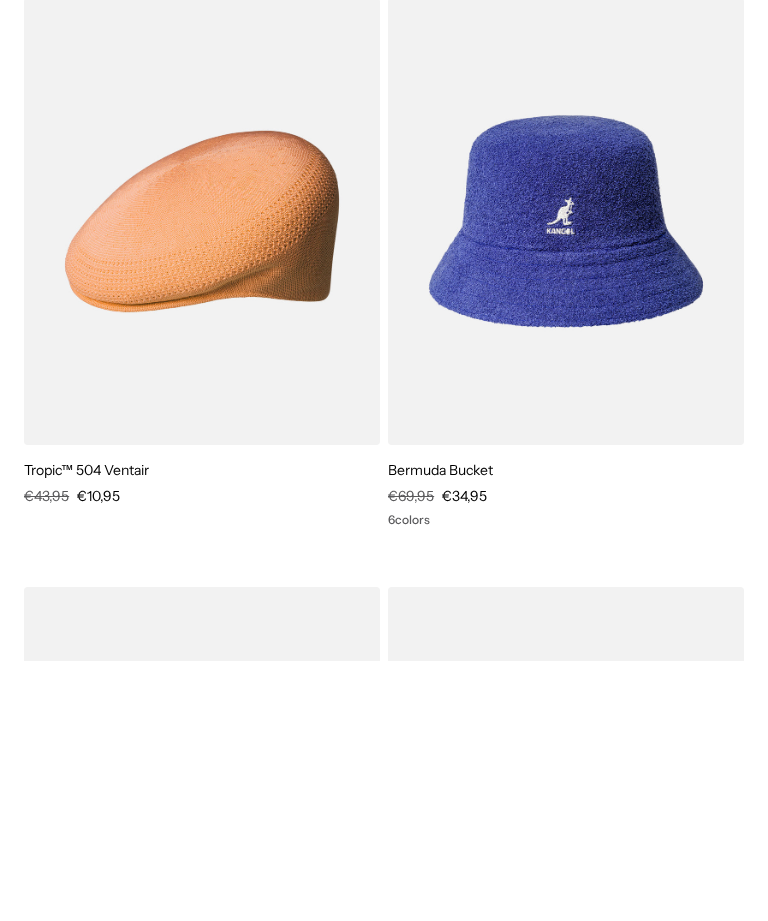 scroll, scrollTop: 0, scrollLeft: 412, axis: horizontal 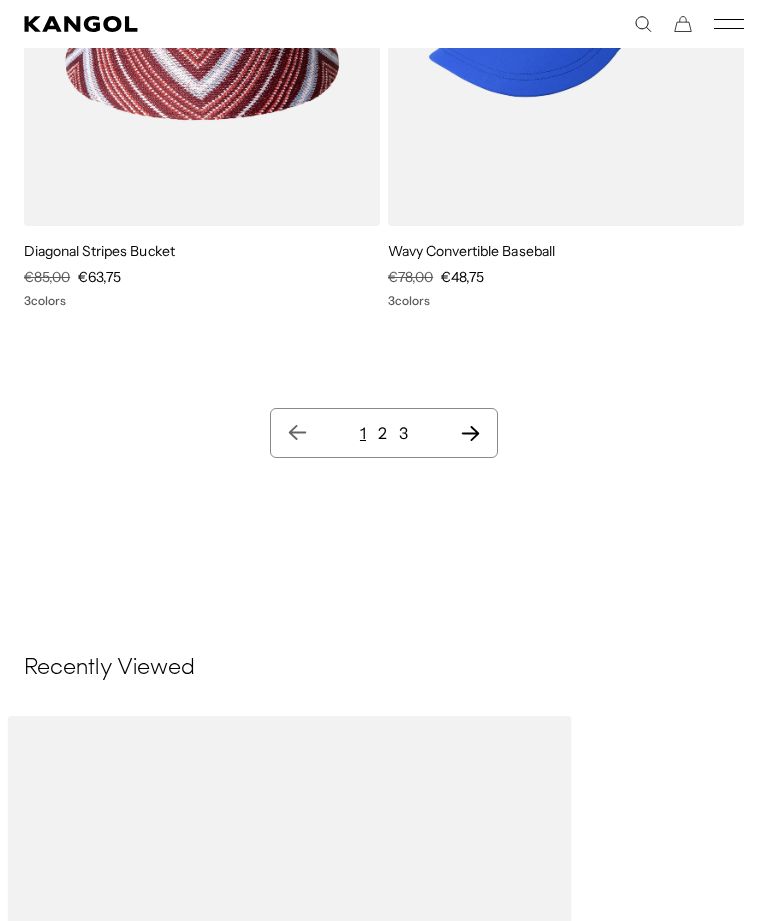 click 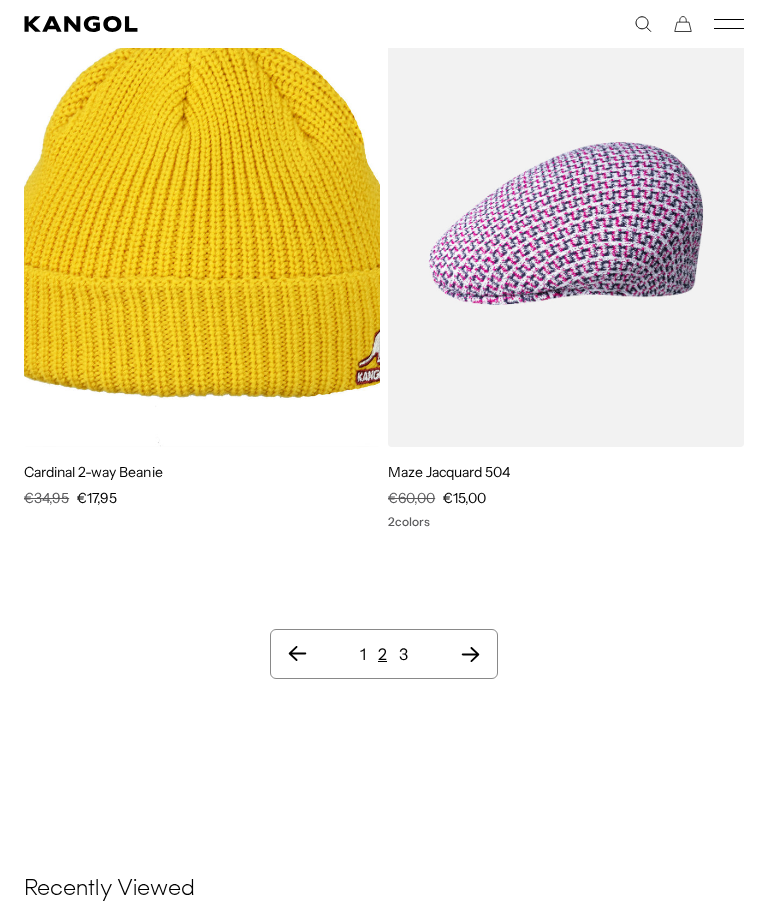 click 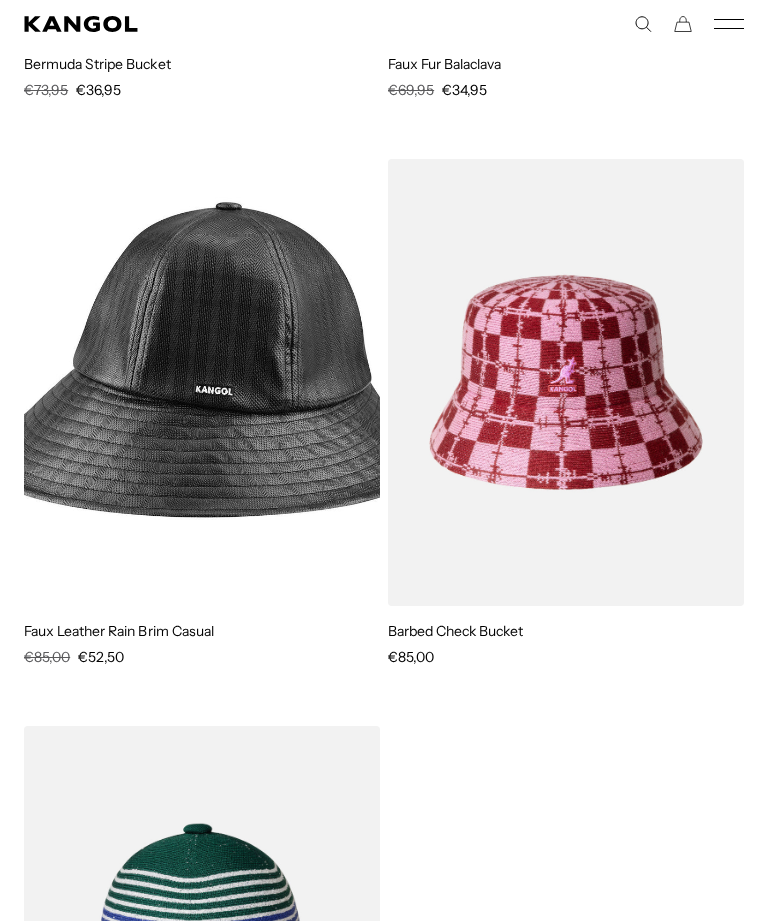 scroll, scrollTop: 10958, scrollLeft: 0, axis: vertical 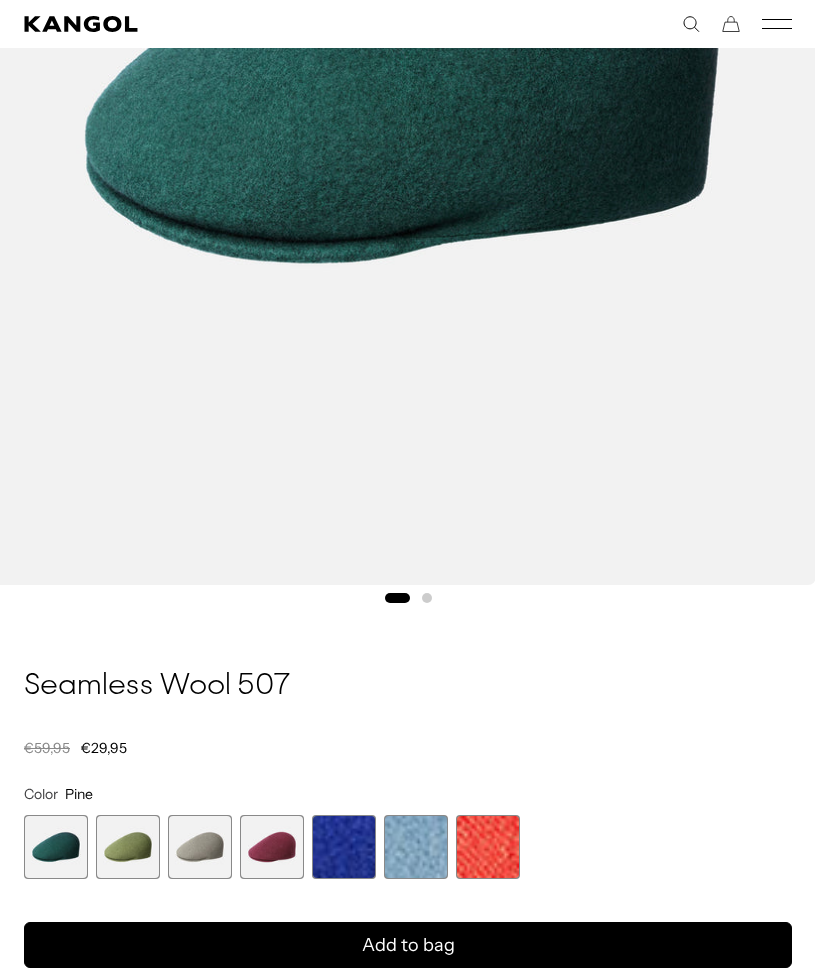 click at bounding box center [128, 847] 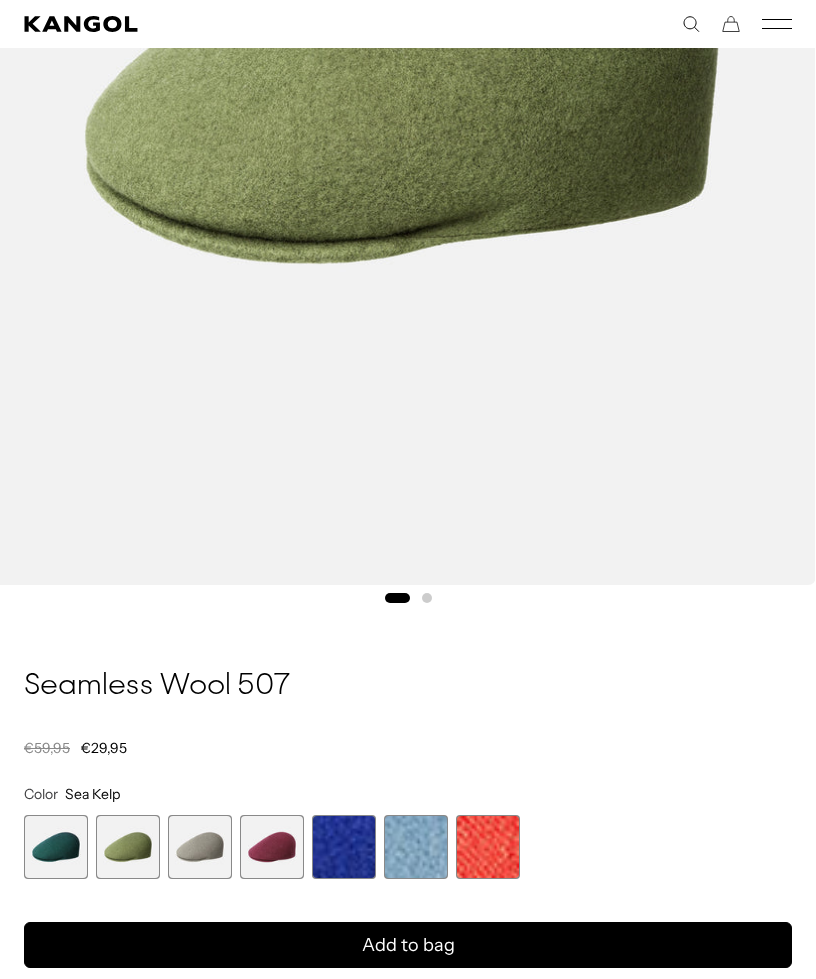 scroll, scrollTop: 0, scrollLeft: 412, axis: horizontal 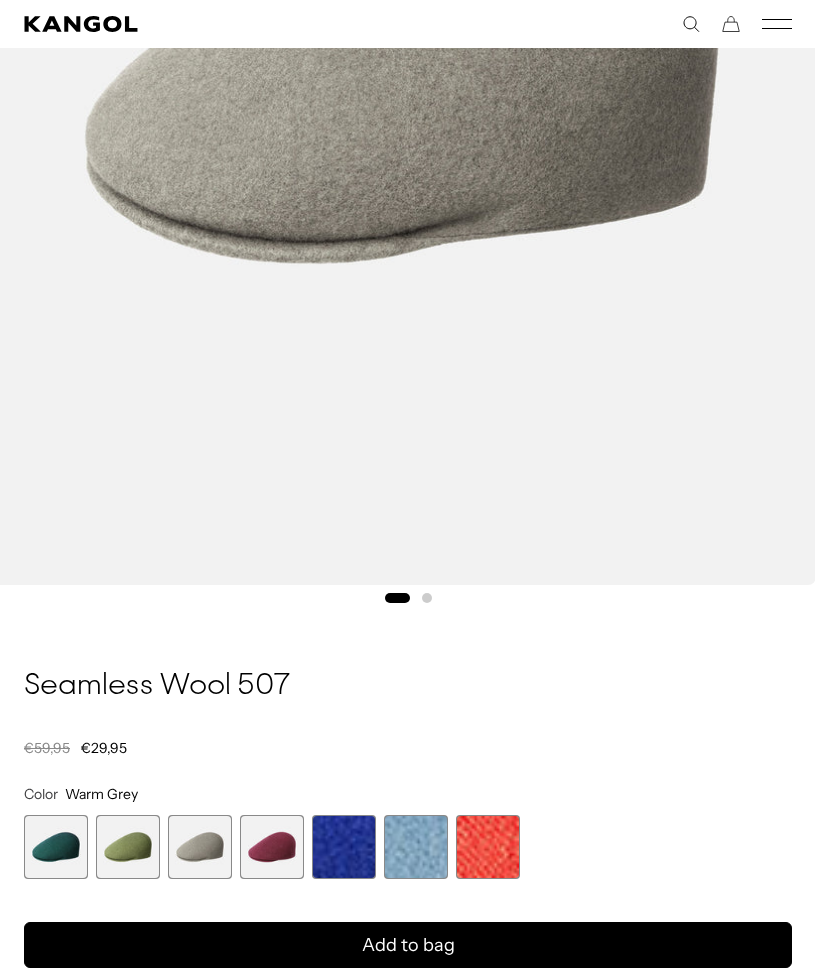 click at bounding box center [272, 847] 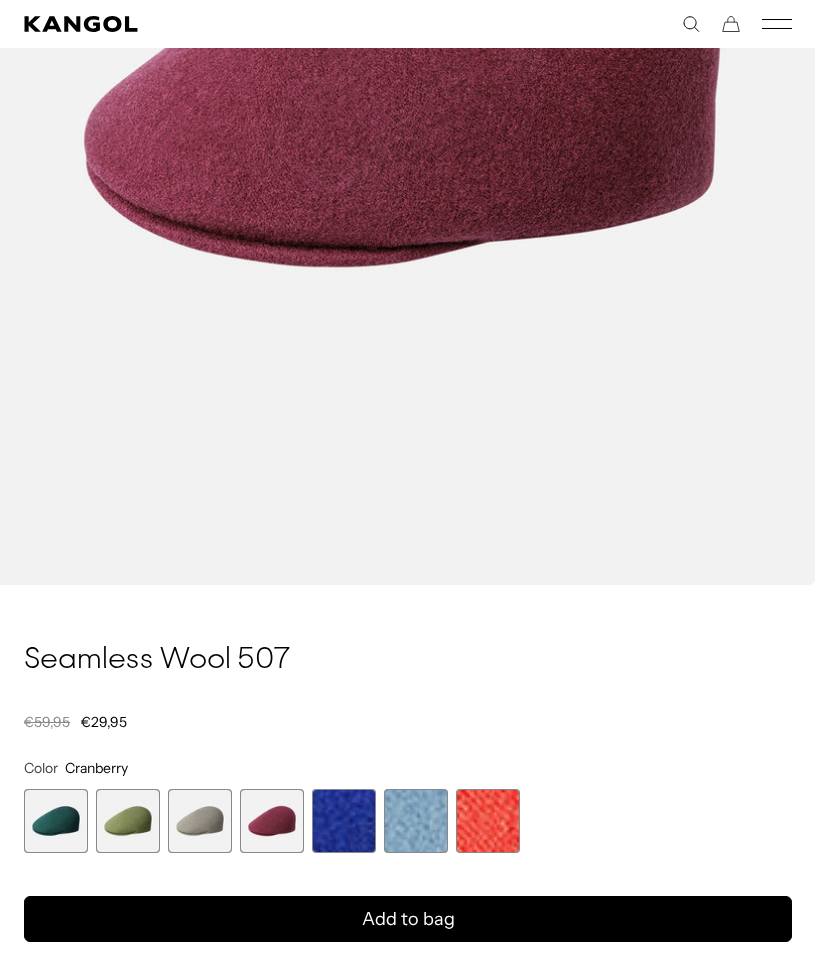 scroll, scrollTop: 0, scrollLeft: 412, axis: horizontal 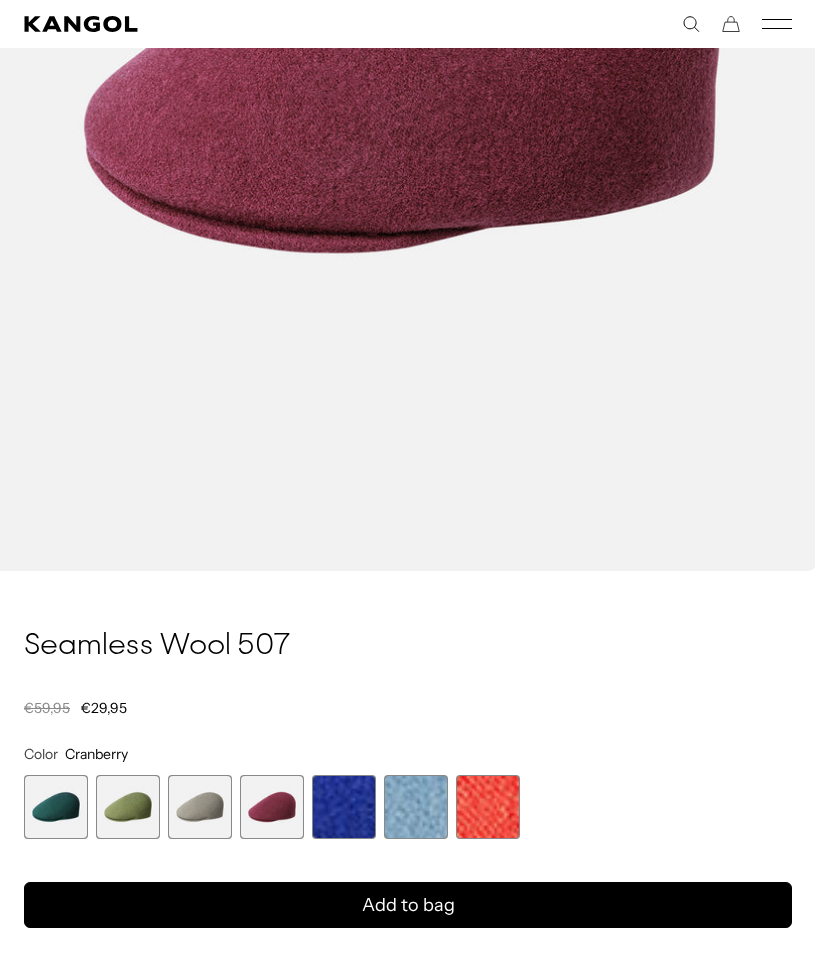click at bounding box center [344, 807] 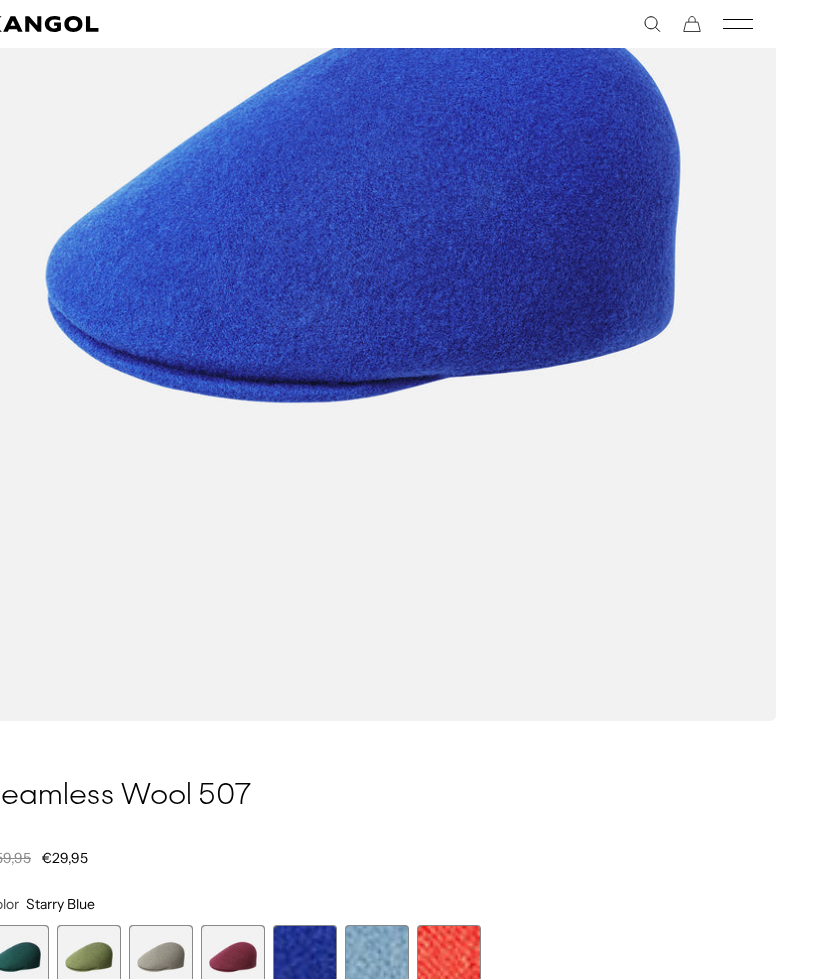 scroll, scrollTop: 480, scrollLeft: 24, axis: both 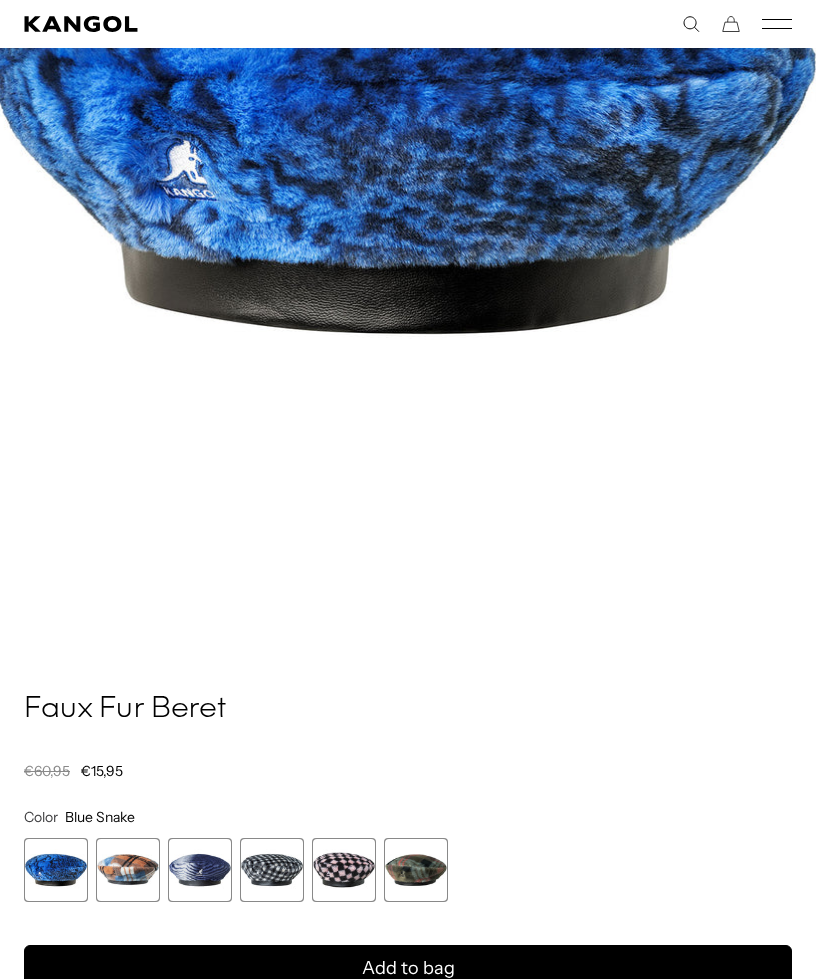click at bounding box center [128, 870] 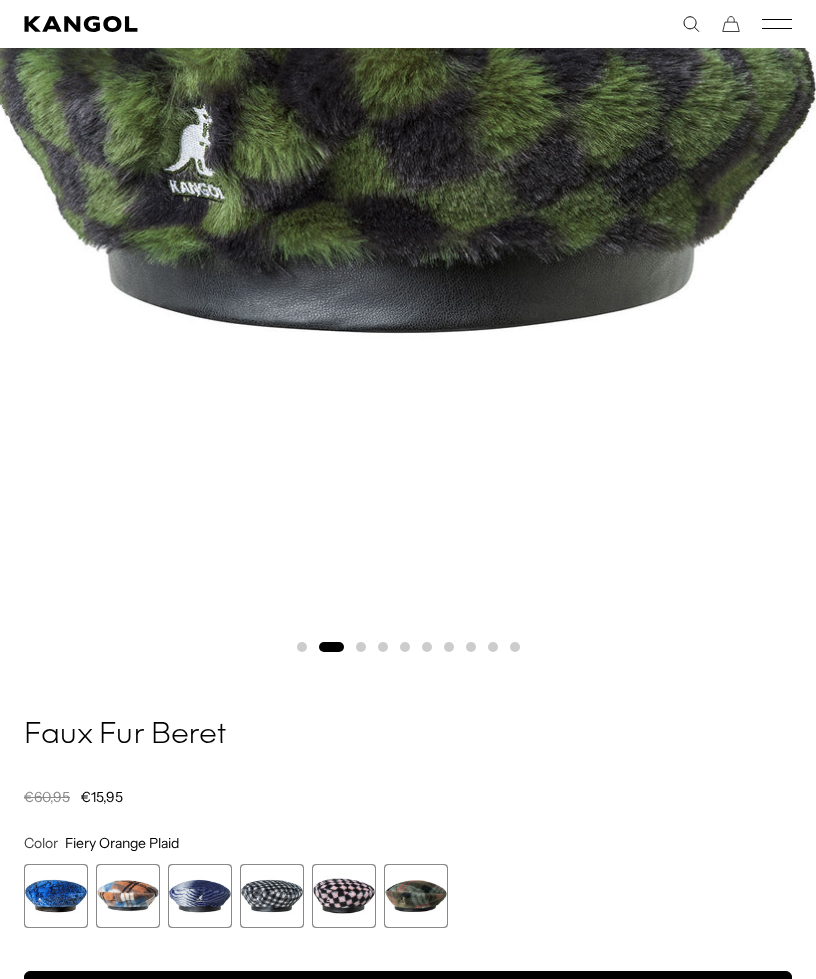 scroll, scrollTop: 0, scrollLeft: 0, axis: both 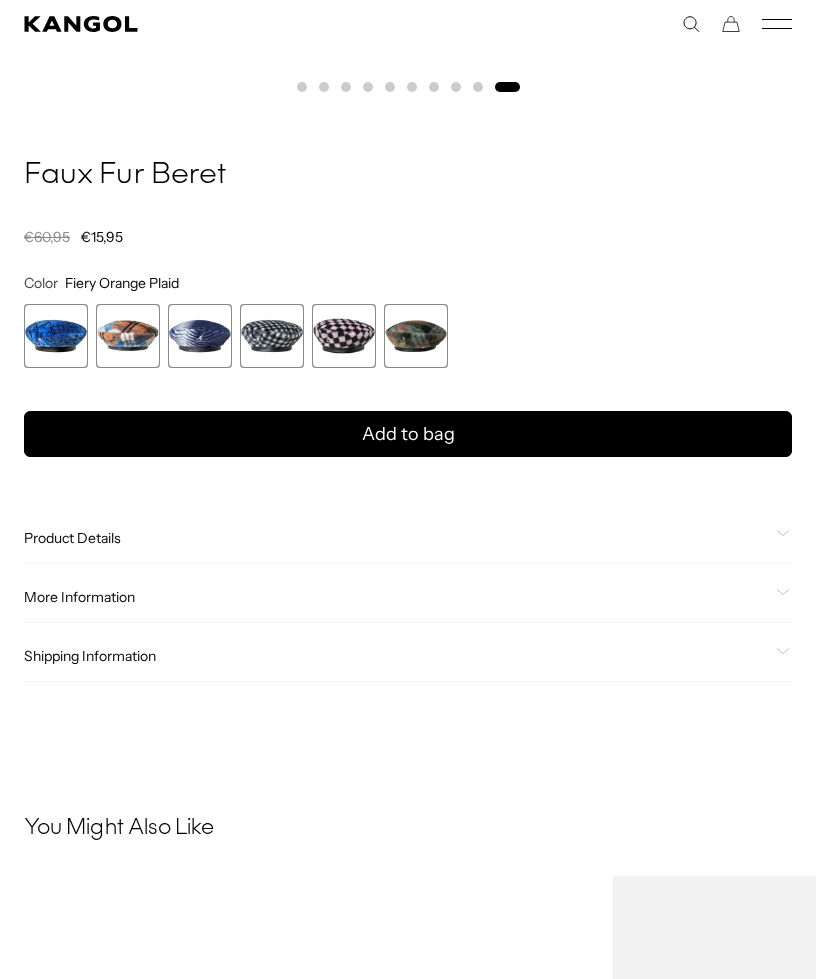 click at bounding box center (56, 336) 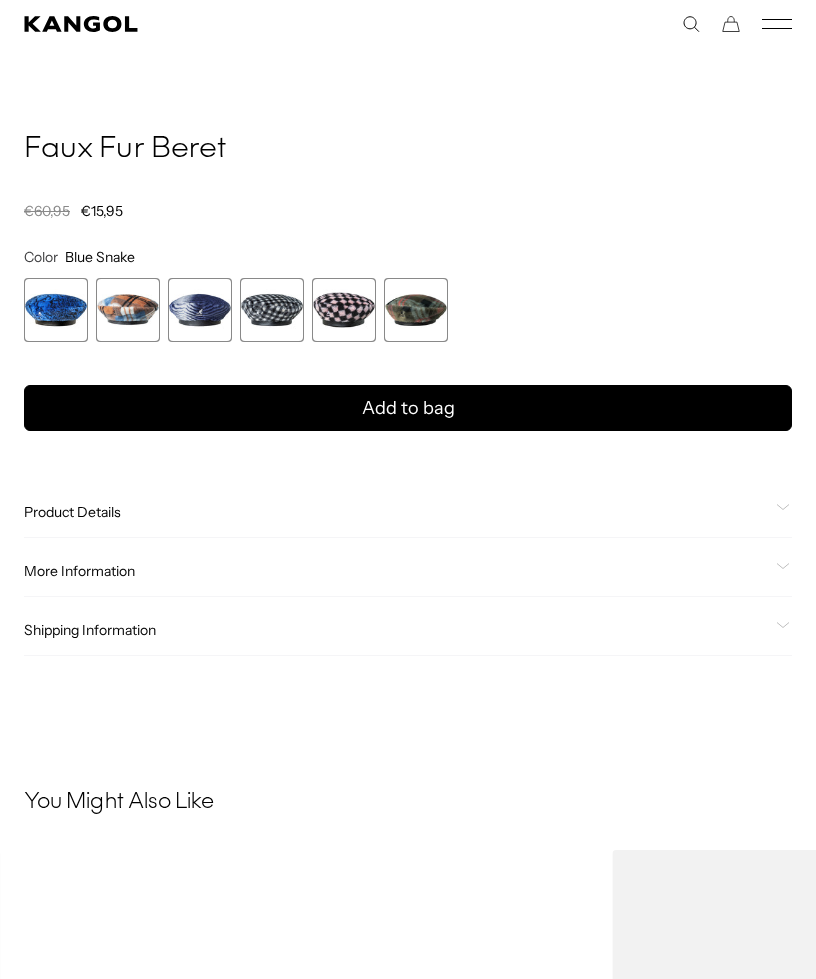 scroll, scrollTop: 0, scrollLeft: 412, axis: horizontal 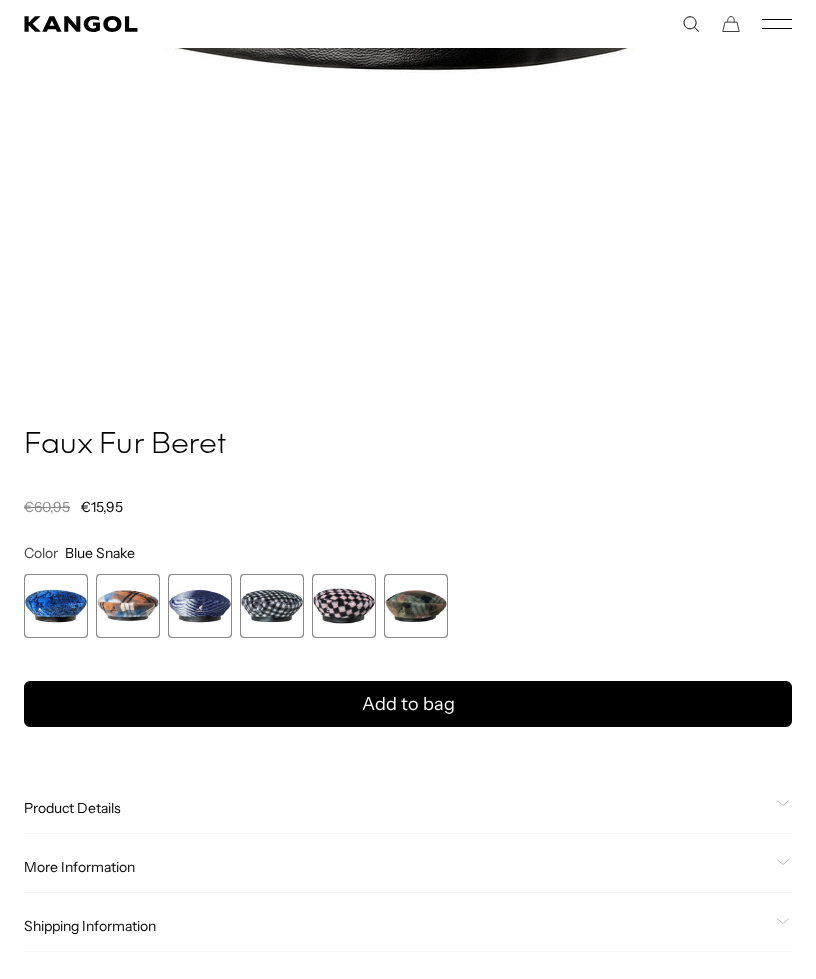 click on "Add to bag" at bounding box center (408, 704) 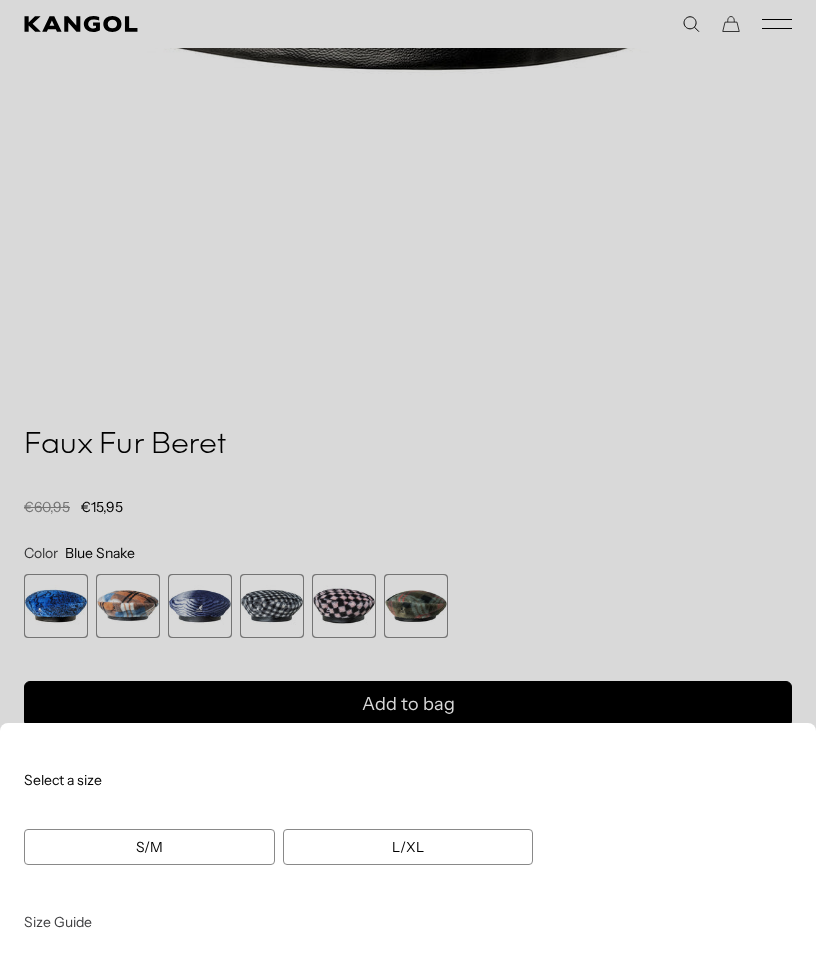 scroll, scrollTop: 0, scrollLeft: 0, axis: both 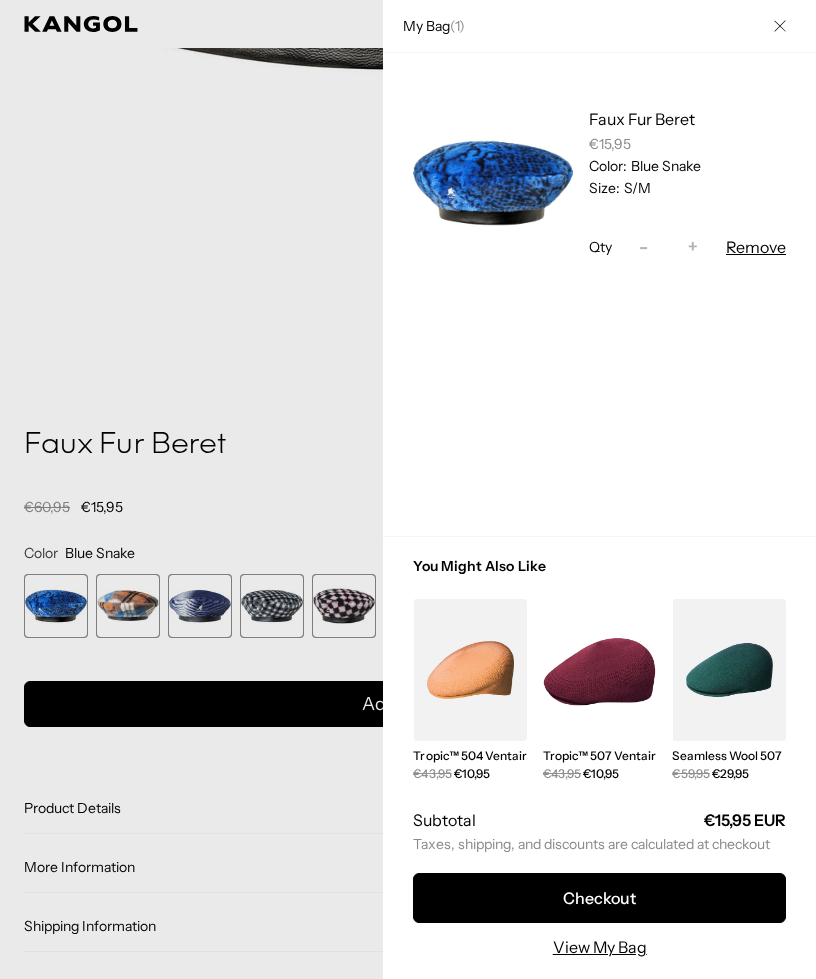click at bounding box center (408, 489) 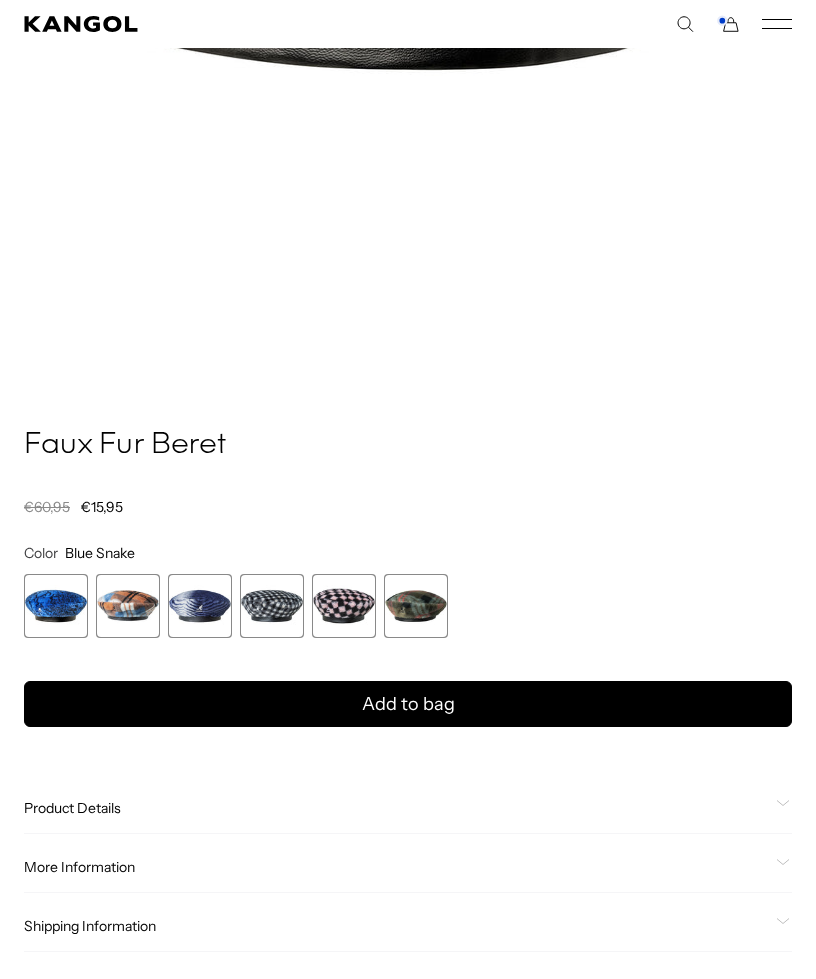 scroll, scrollTop: 694, scrollLeft: 0, axis: vertical 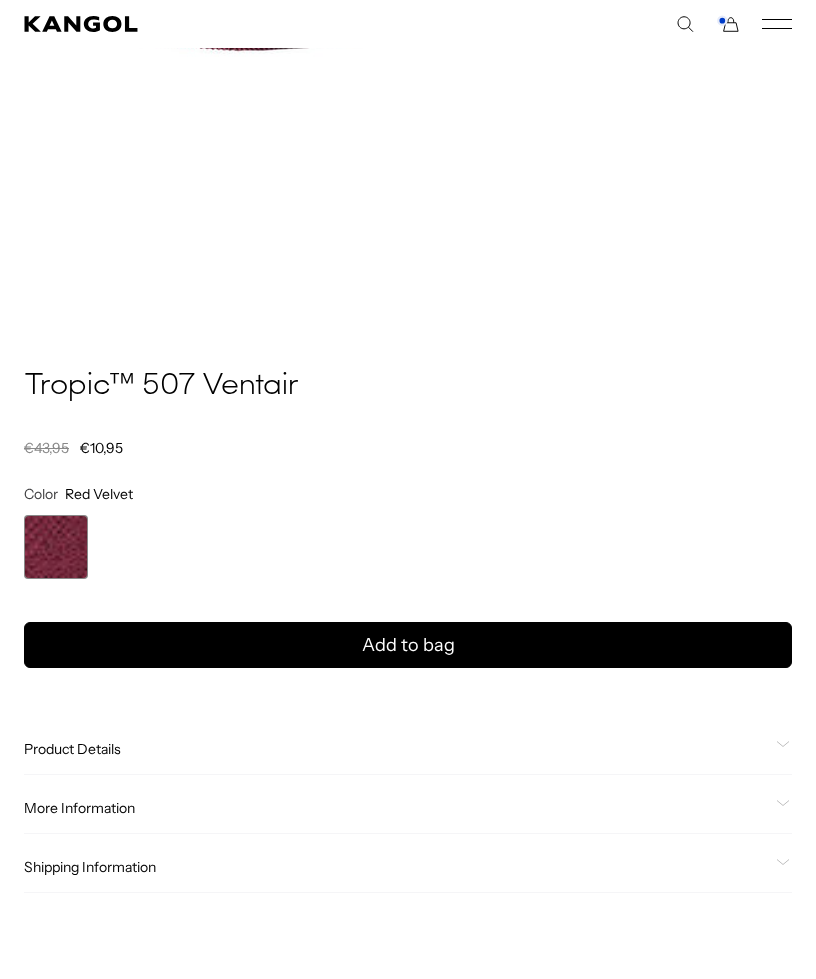 click on "Add to bag" at bounding box center (408, 645) 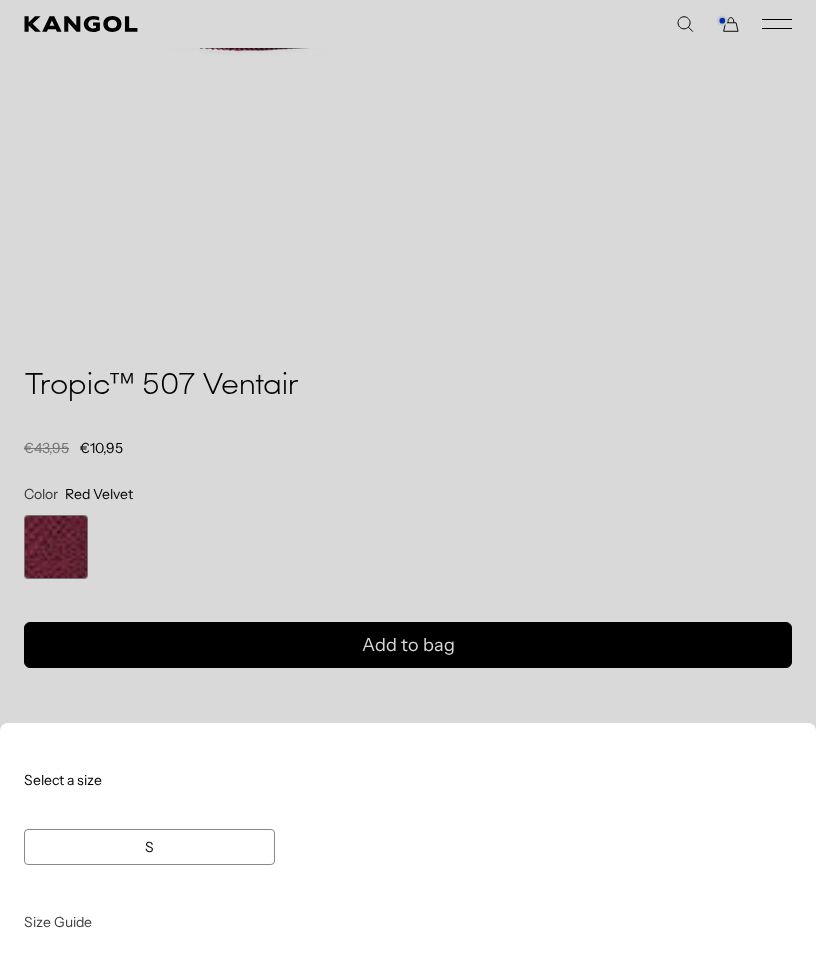scroll, scrollTop: 0, scrollLeft: 412, axis: horizontal 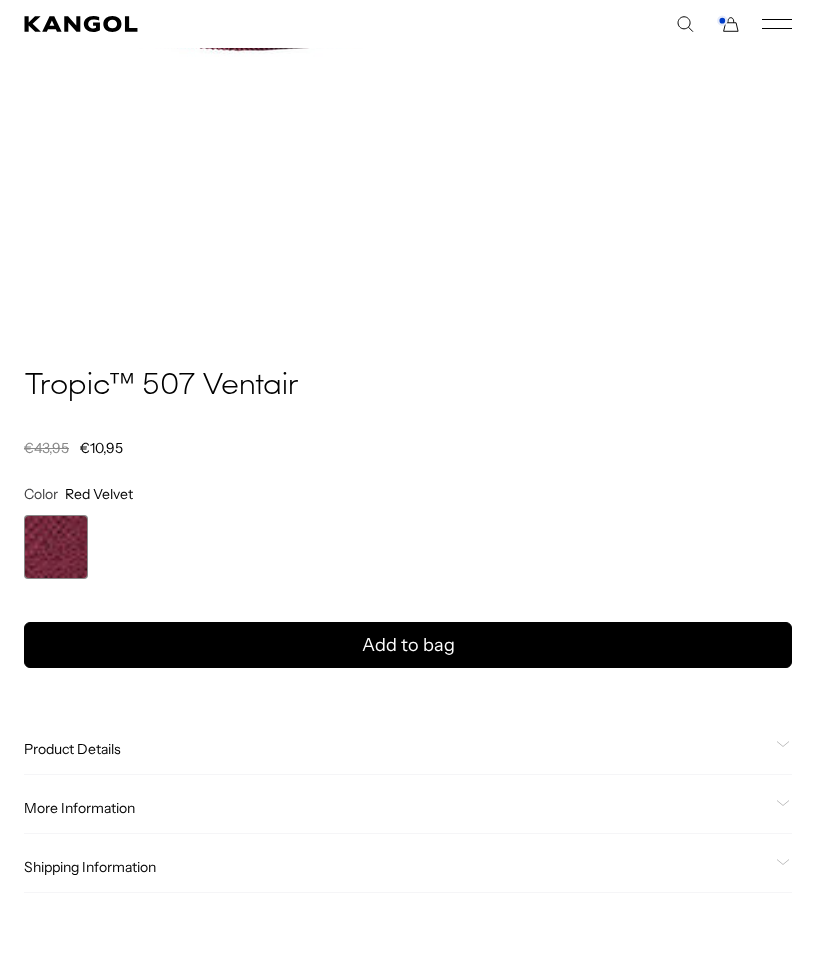 click on "S" at bounding box center [149, 1103] 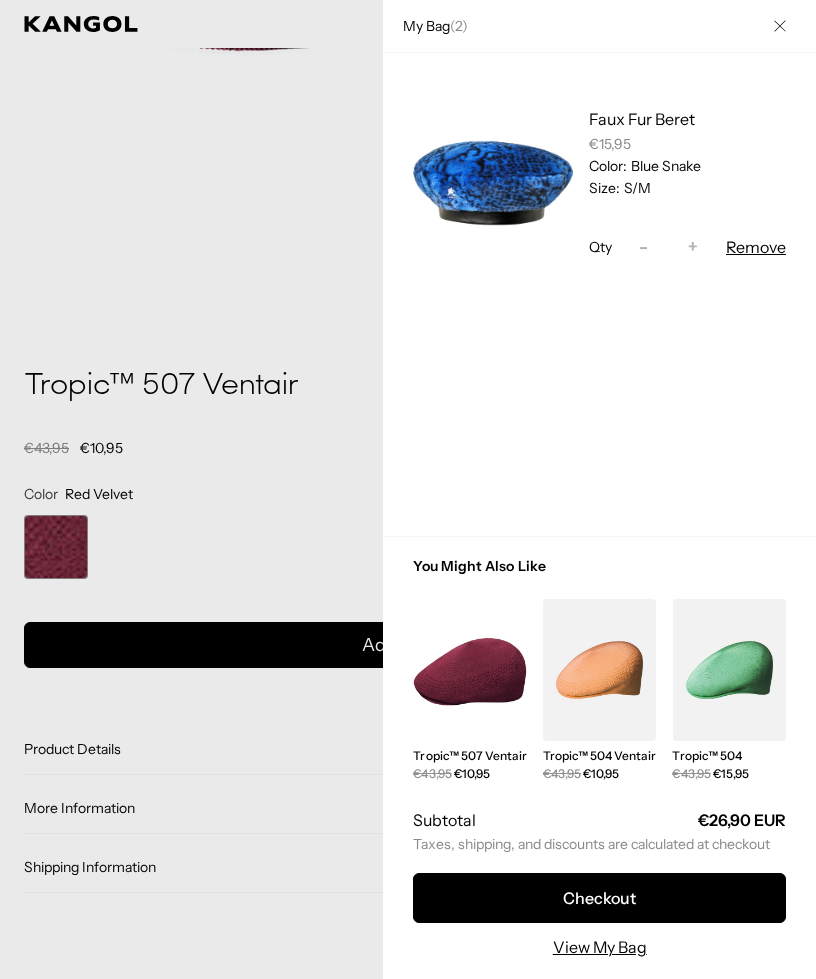 scroll, scrollTop: 0, scrollLeft: 412, axis: horizontal 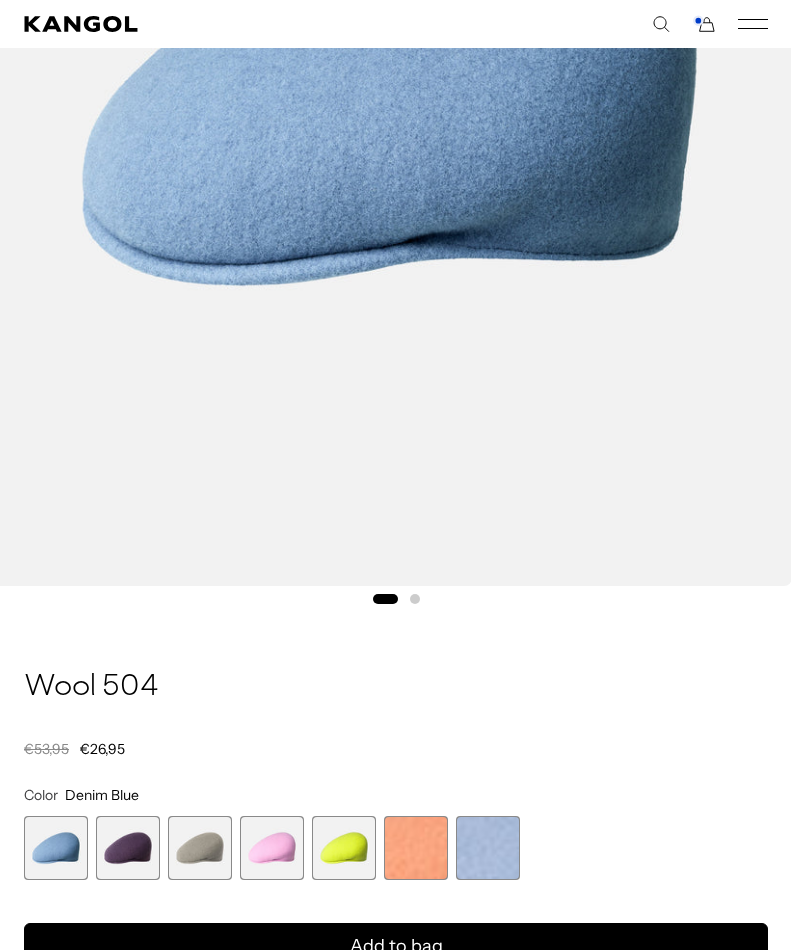 click on "Color
Denim Blue
Previous
Next
Denim Blue
Variant sold out or unavailable
Deep Plum
Variant sold out or unavailable
Warm Grey
Variant sold out or unavailable
Peony Pink
Variant sold out or unavailable
Sulphur
Variant sold out or unavailable
Papaya Milk" at bounding box center [396, 833] 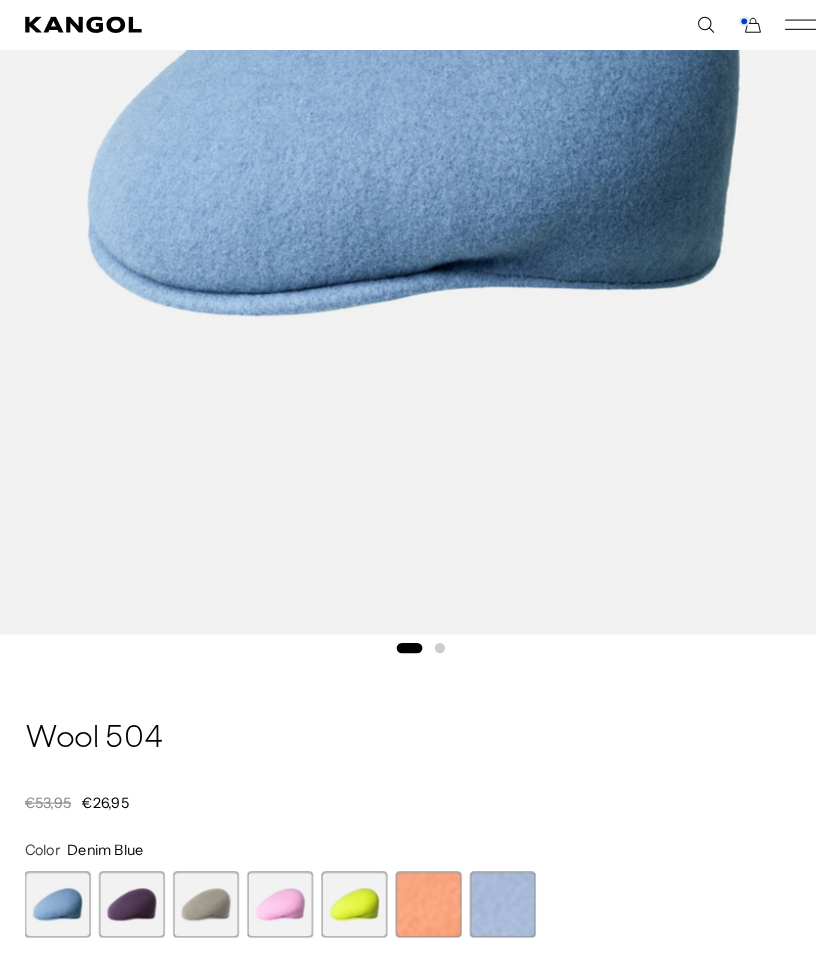 scroll, scrollTop: 594, scrollLeft: 0, axis: vertical 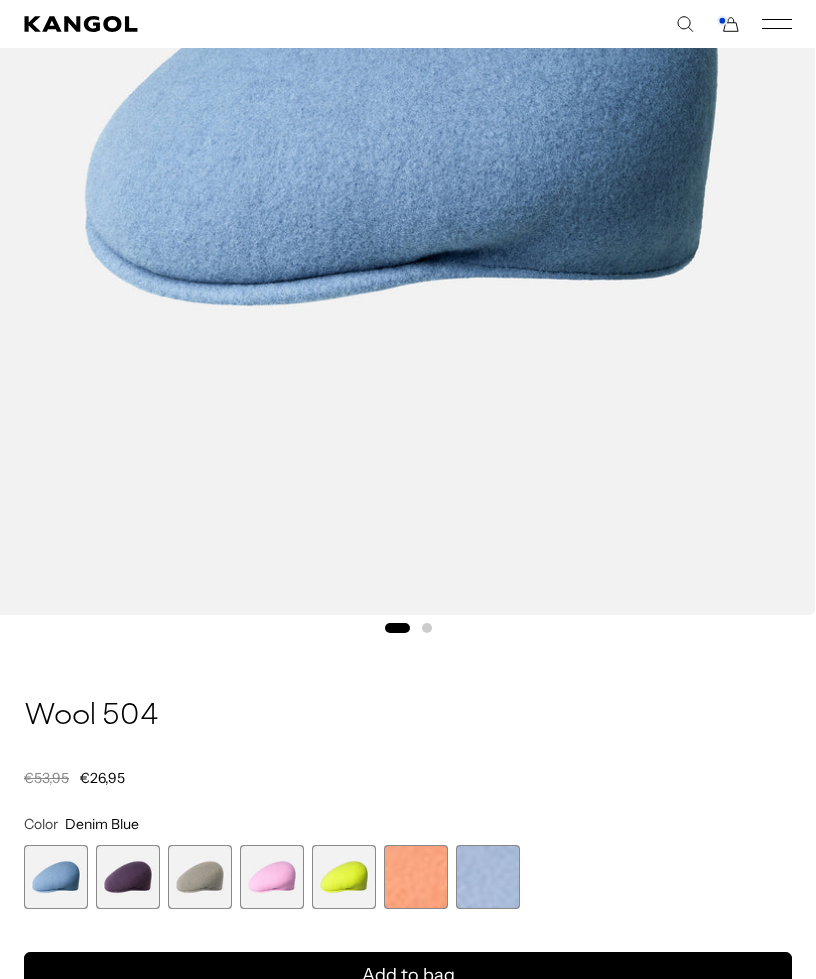 click at bounding box center (344, 877) 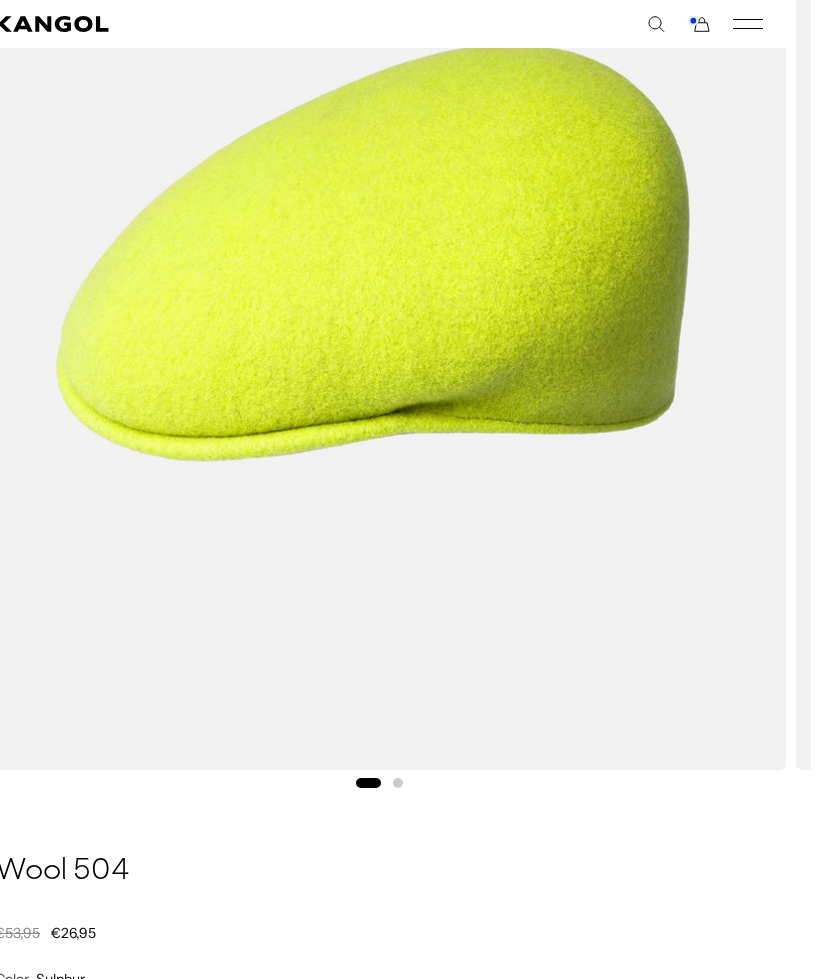 scroll, scrollTop: 417, scrollLeft: 24, axis: both 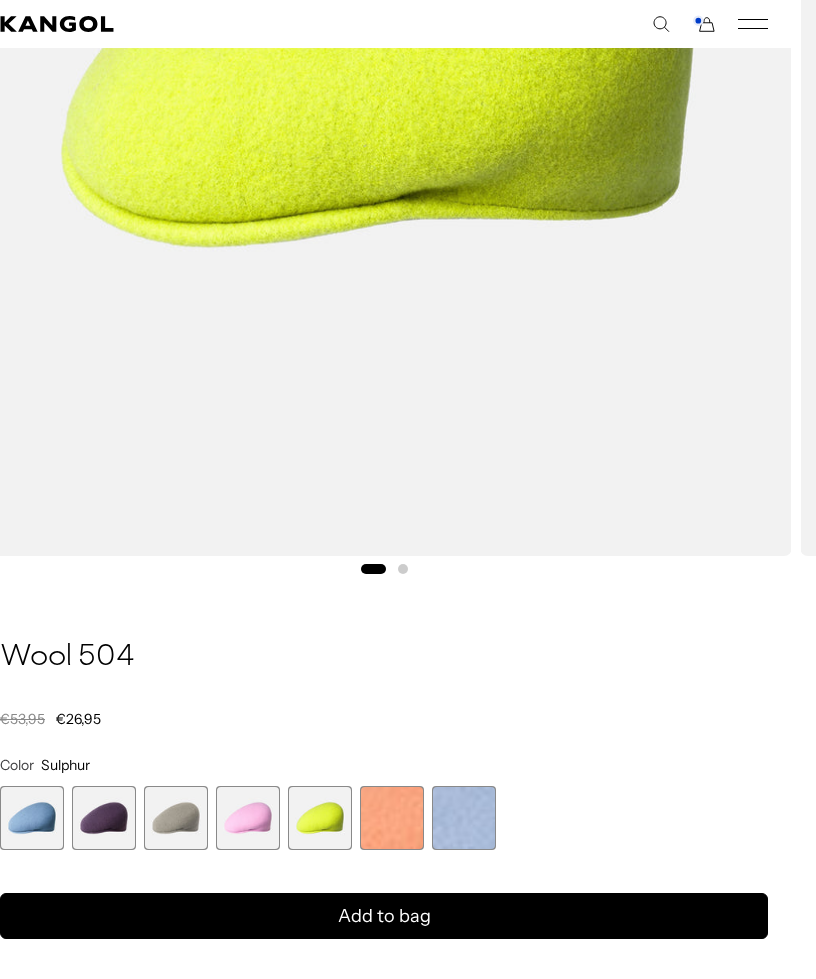click at bounding box center (104, 818) 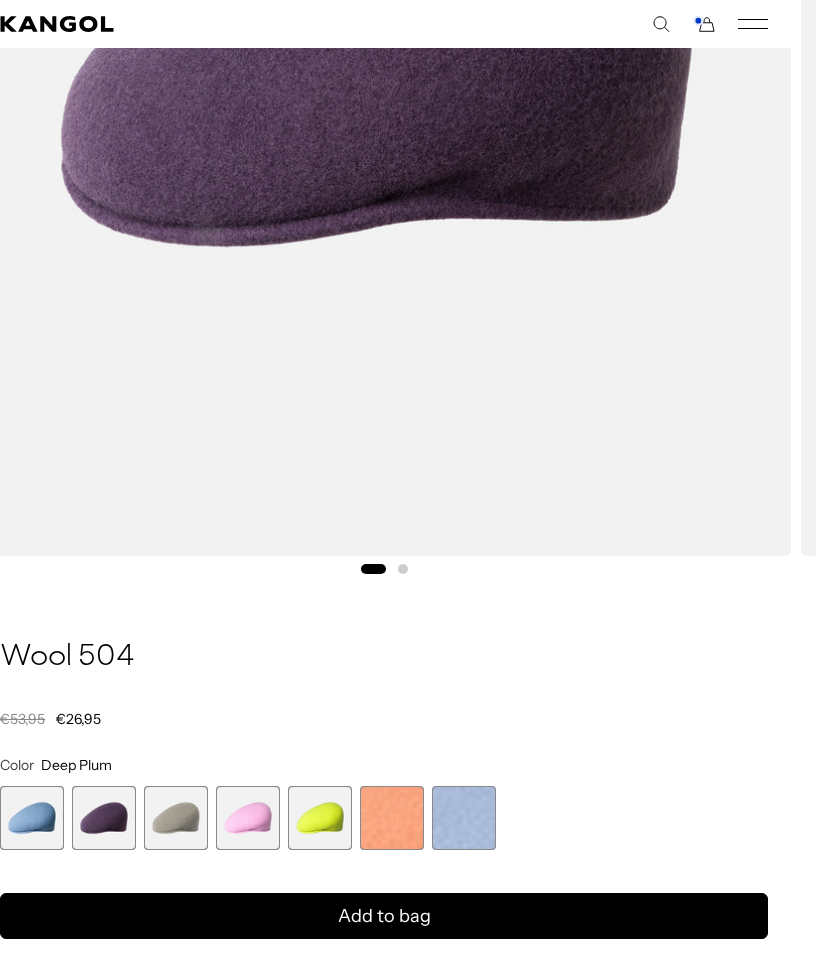 scroll, scrollTop: 653, scrollLeft: 0, axis: vertical 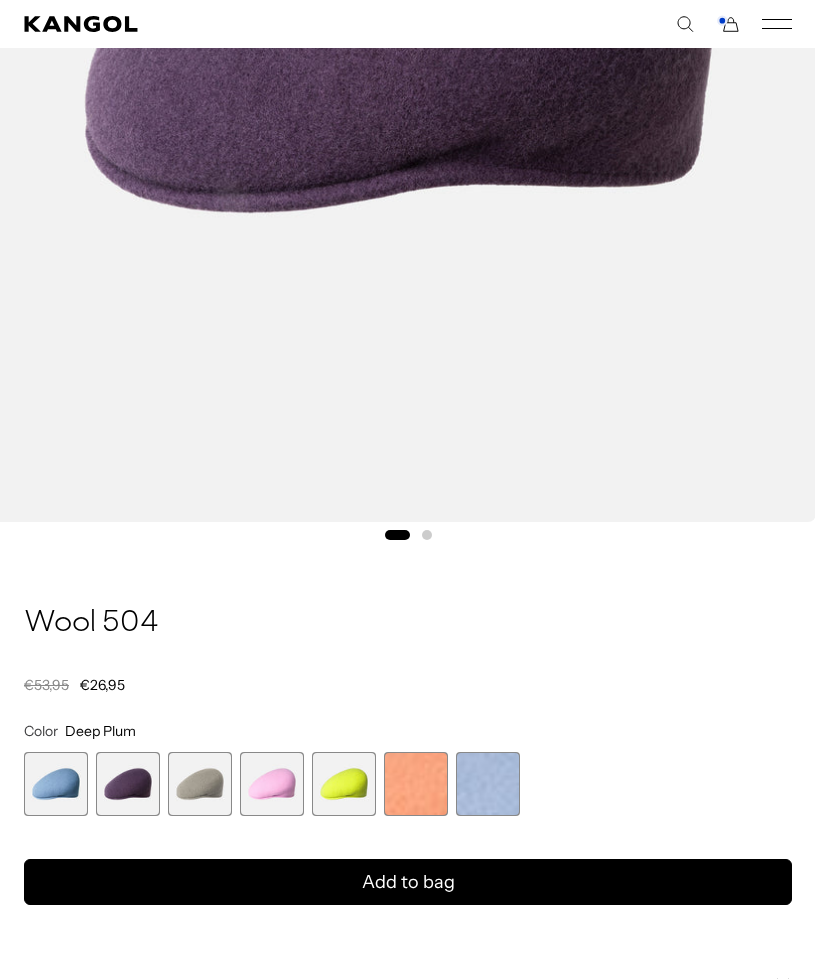 click at bounding box center [200, 784] 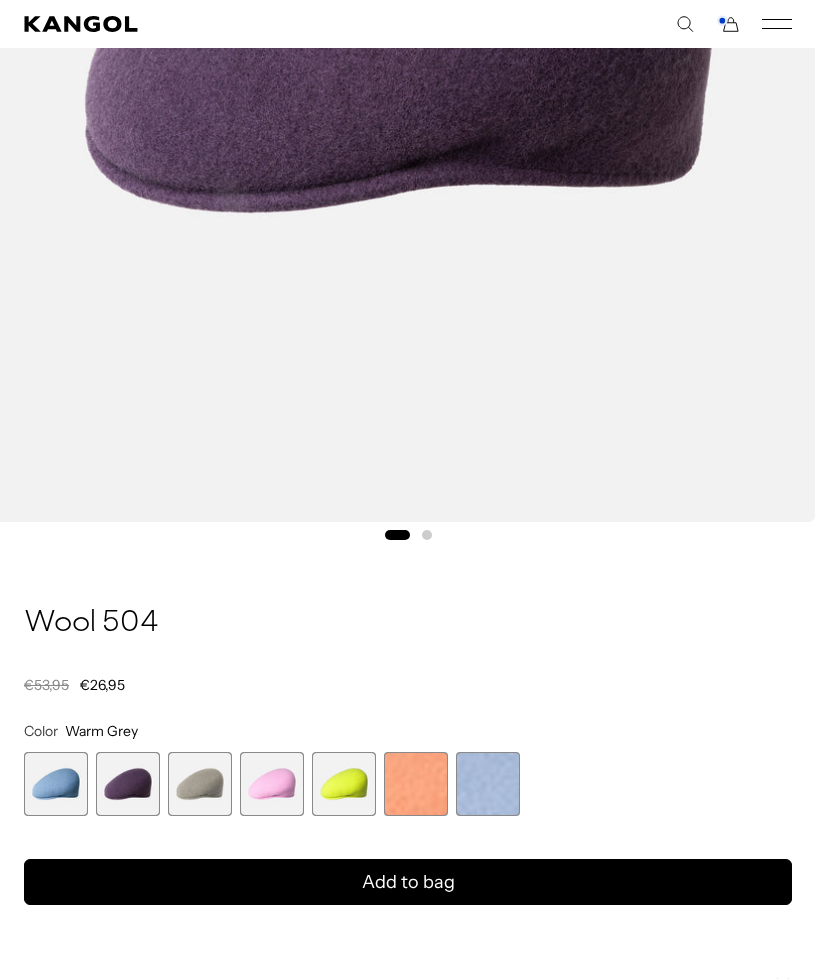 scroll, scrollTop: 0, scrollLeft: 412, axis: horizontal 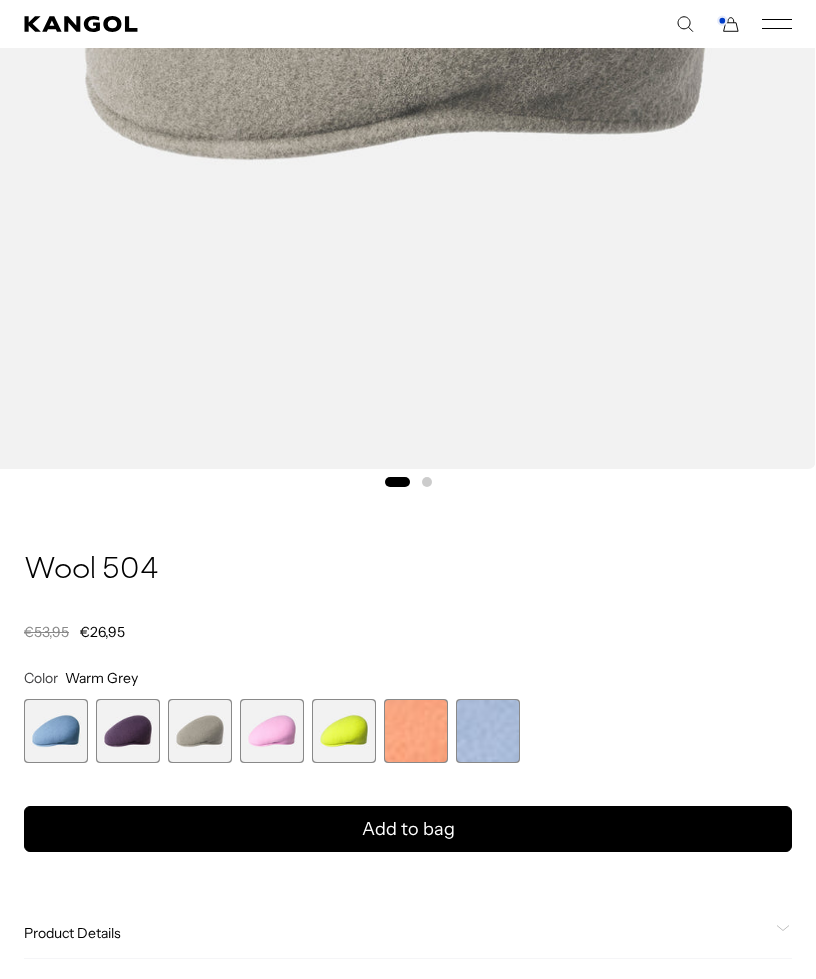 click at bounding box center [272, 731] 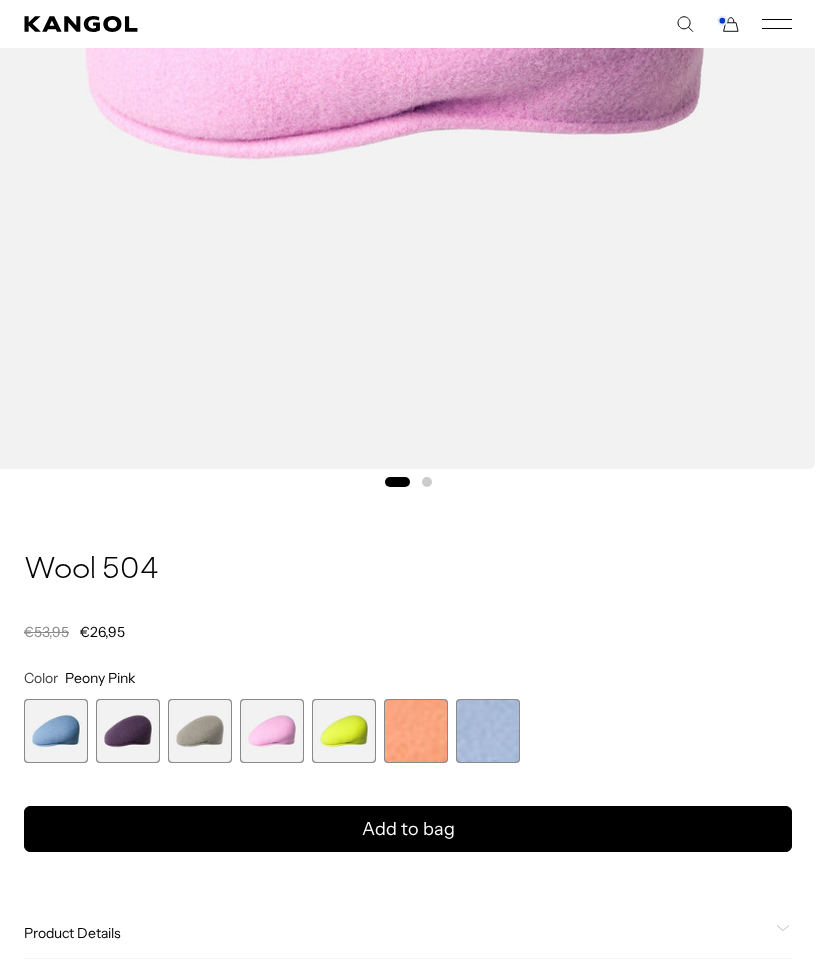 scroll, scrollTop: 0, scrollLeft: 412, axis: horizontal 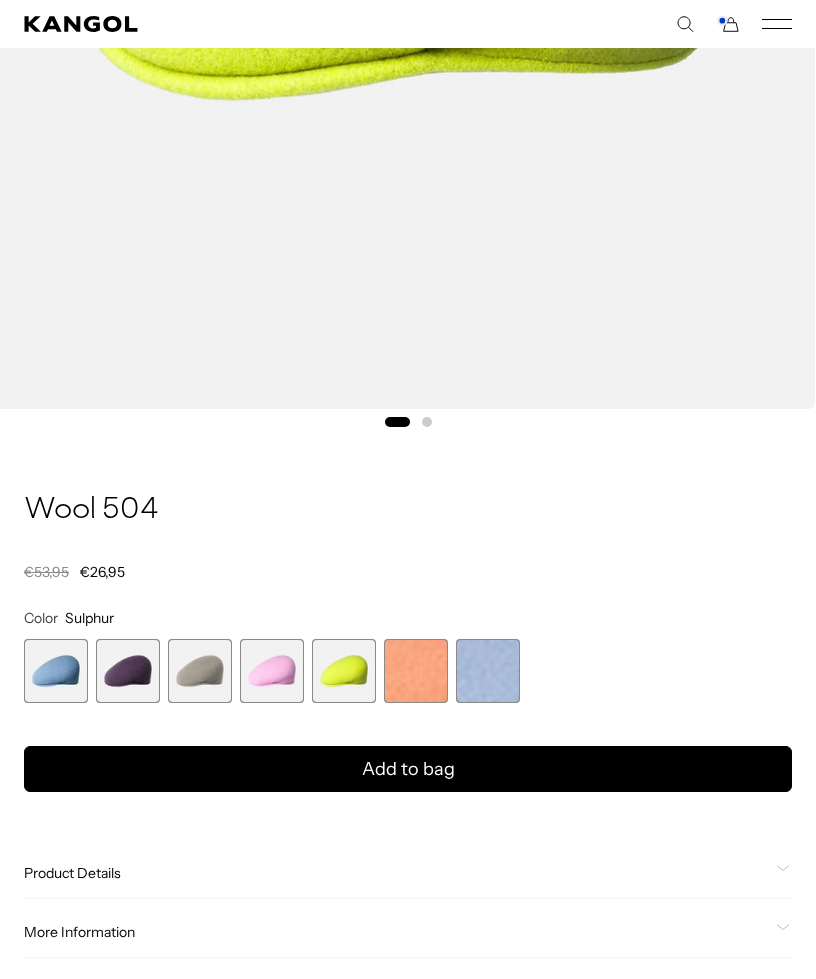 click at bounding box center (488, 671) 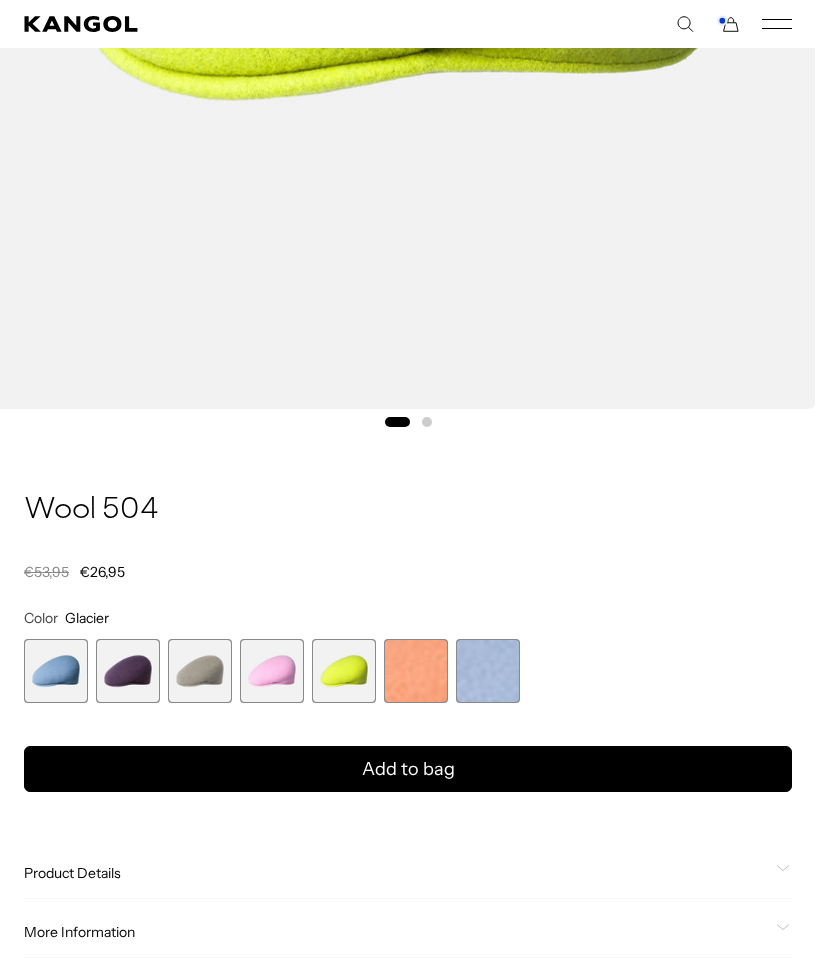 scroll, scrollTop: 0, scrollLeft: 412, axis: horizontal 